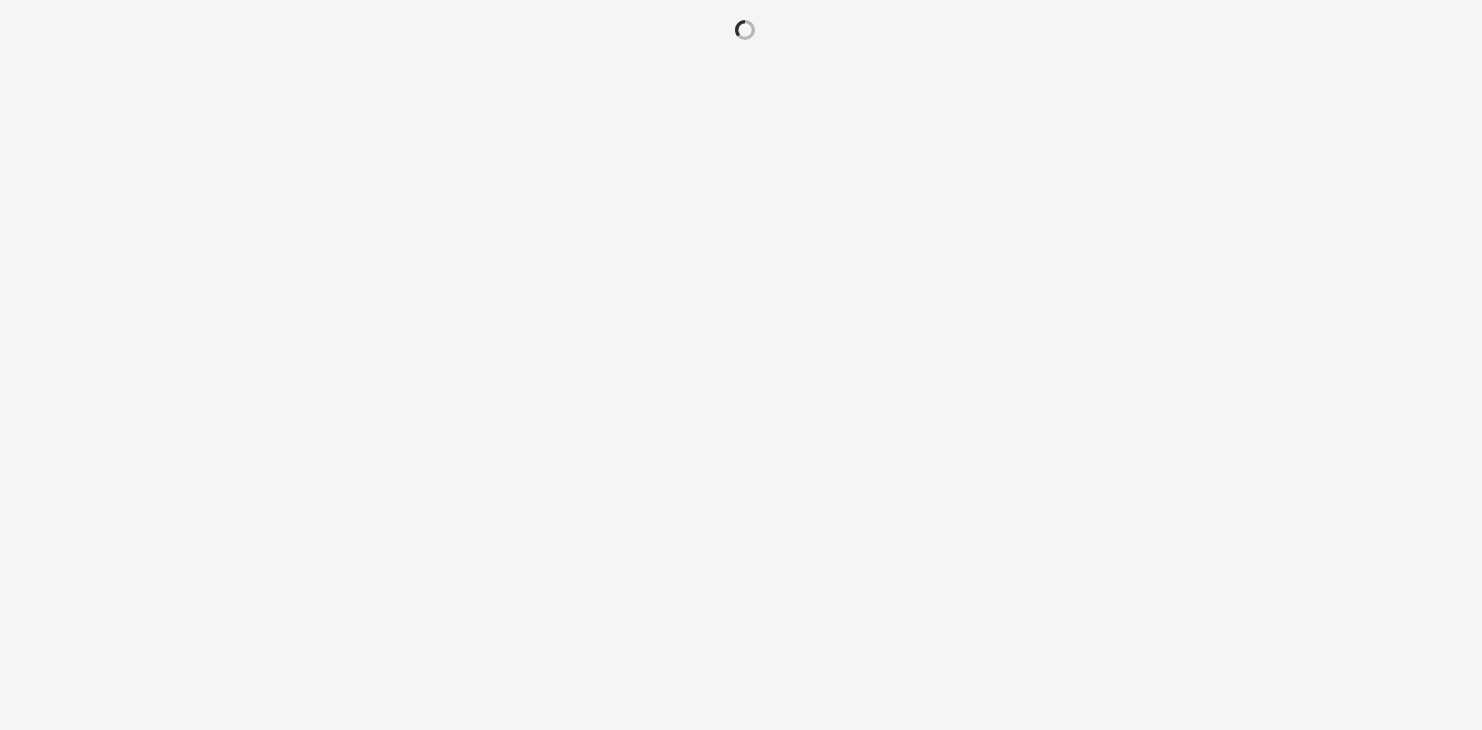 scroll, scrollTop: 0, scrollLeft: 0, axis: both 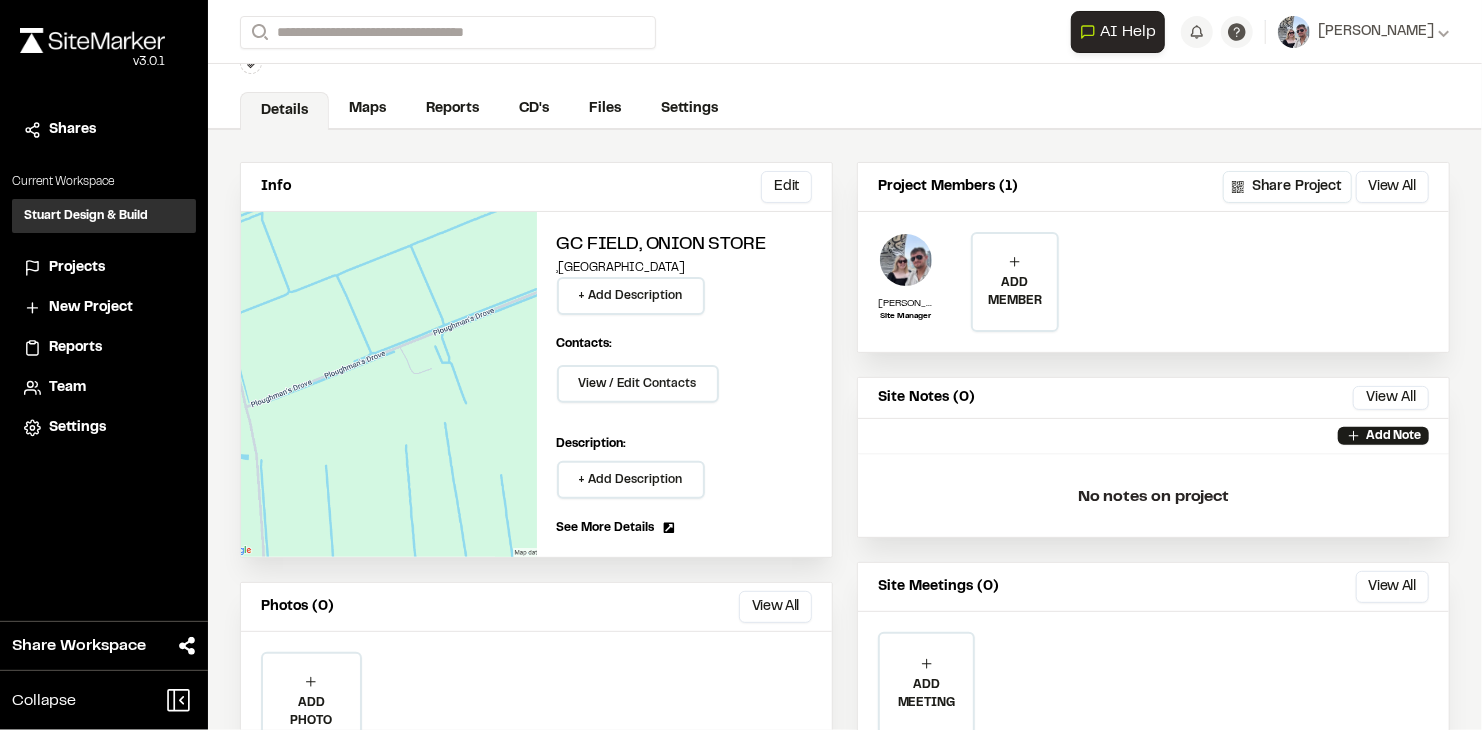 click on "Details Maps Reports CD's Files  Settings" at bounding box center (845, 110) 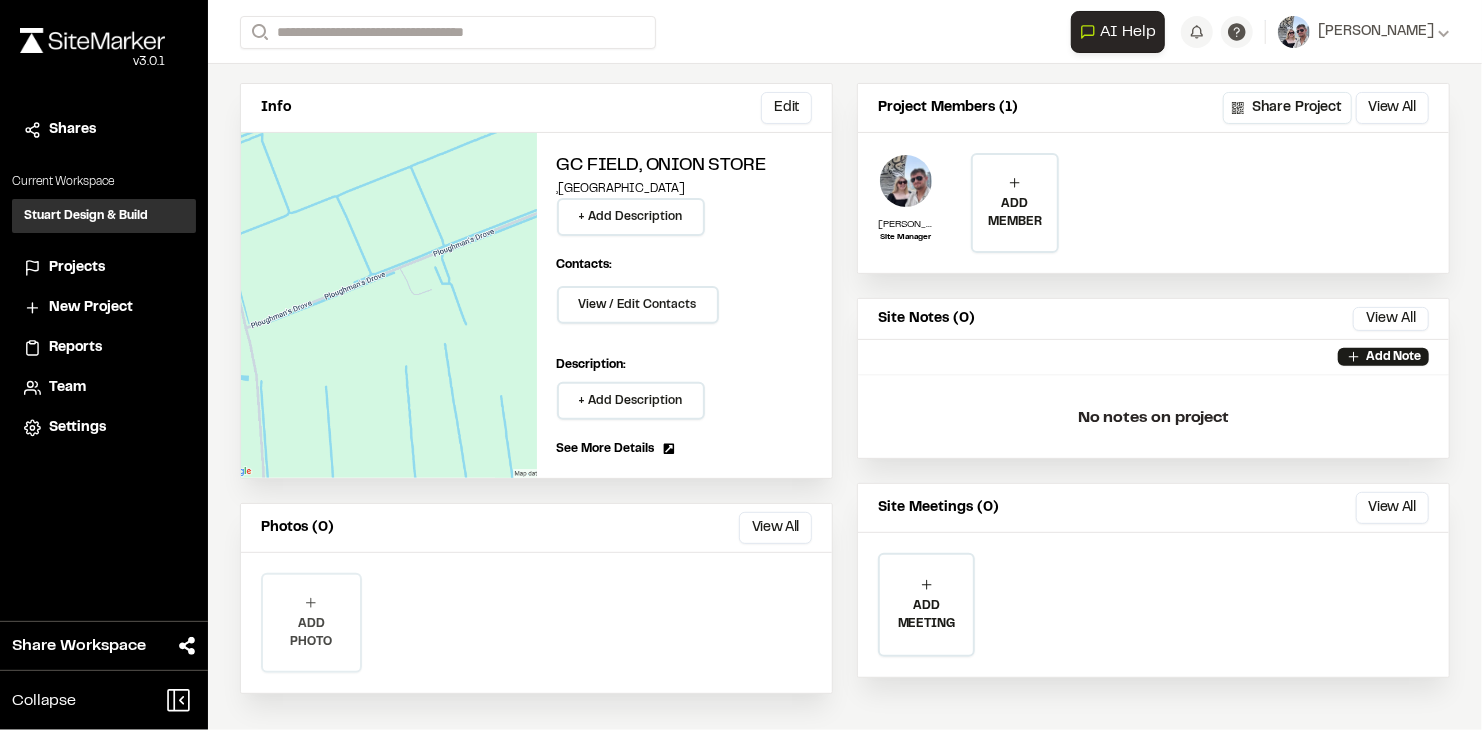 click on "ADD PHOTO" at bounding box center (311, 633) 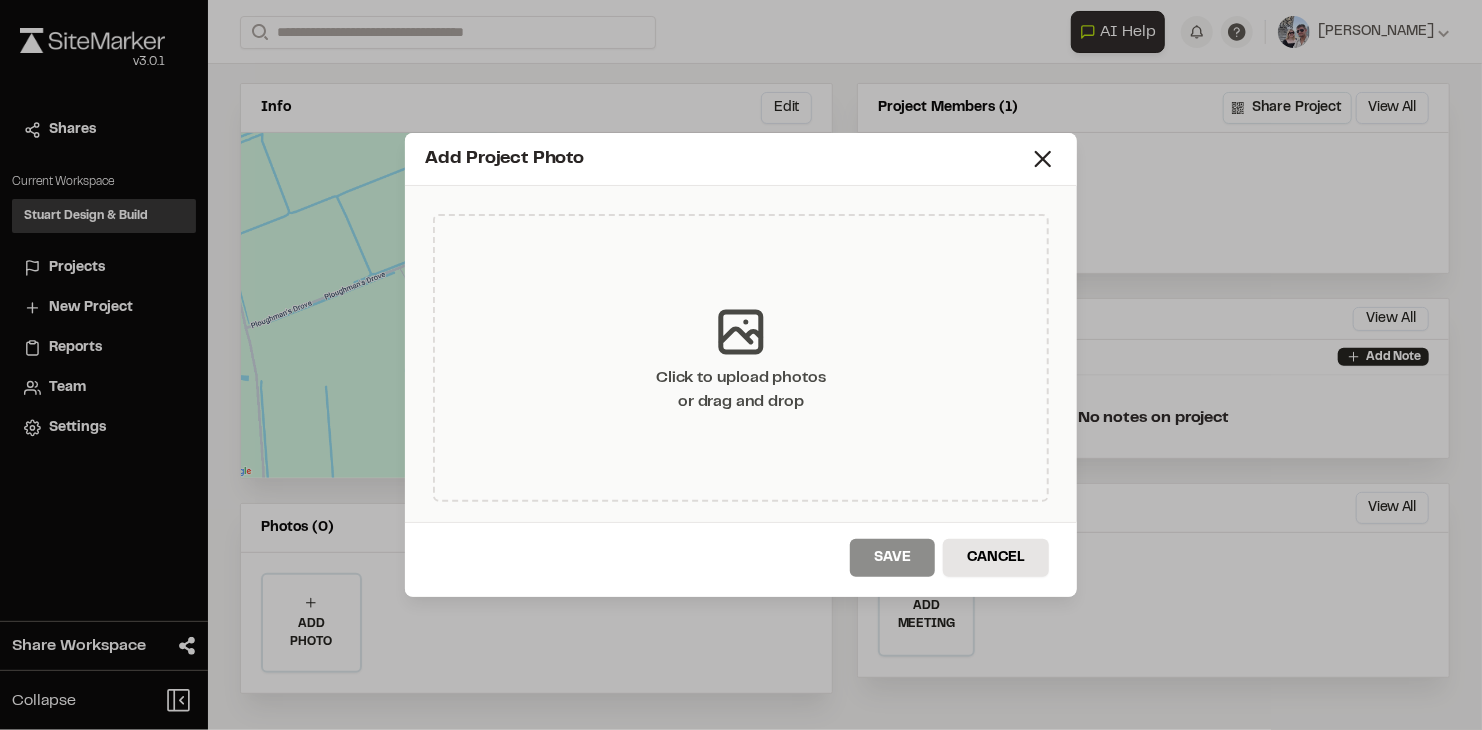 click on "Click to upload photos or drag and drop" at bounding box center [741, 358] 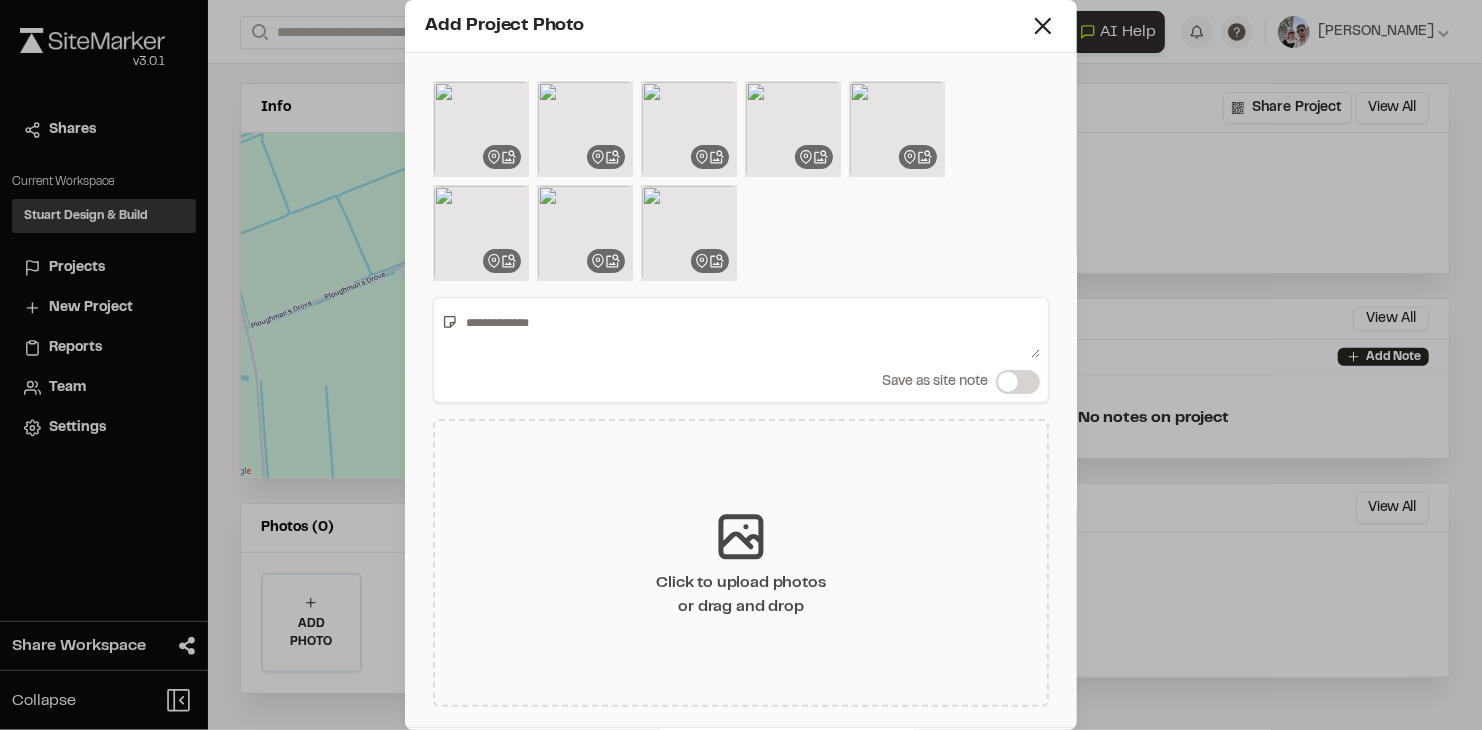 scroll, scrollTop: 71, scrollLeft: 0, axis: vertical 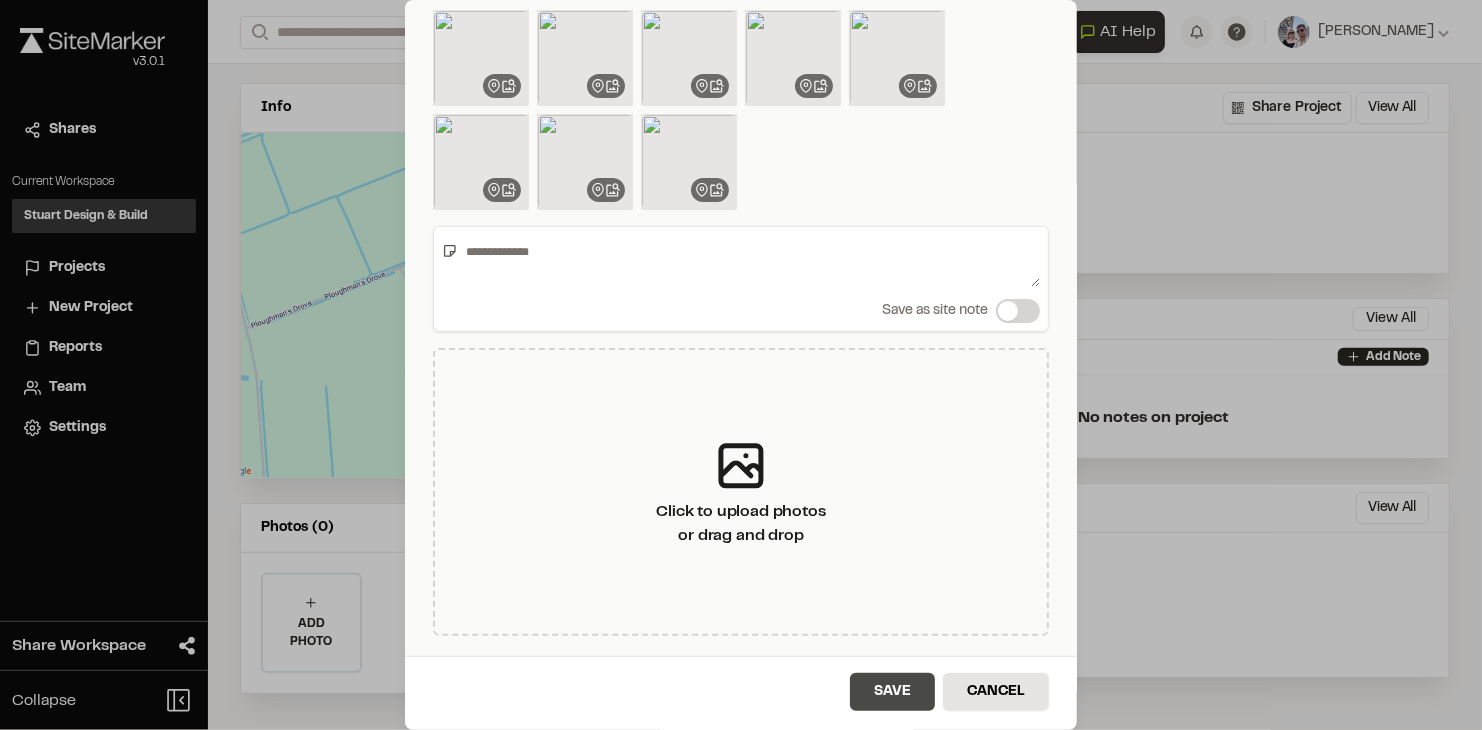 click on "Save" at bounding box center [892, 692] 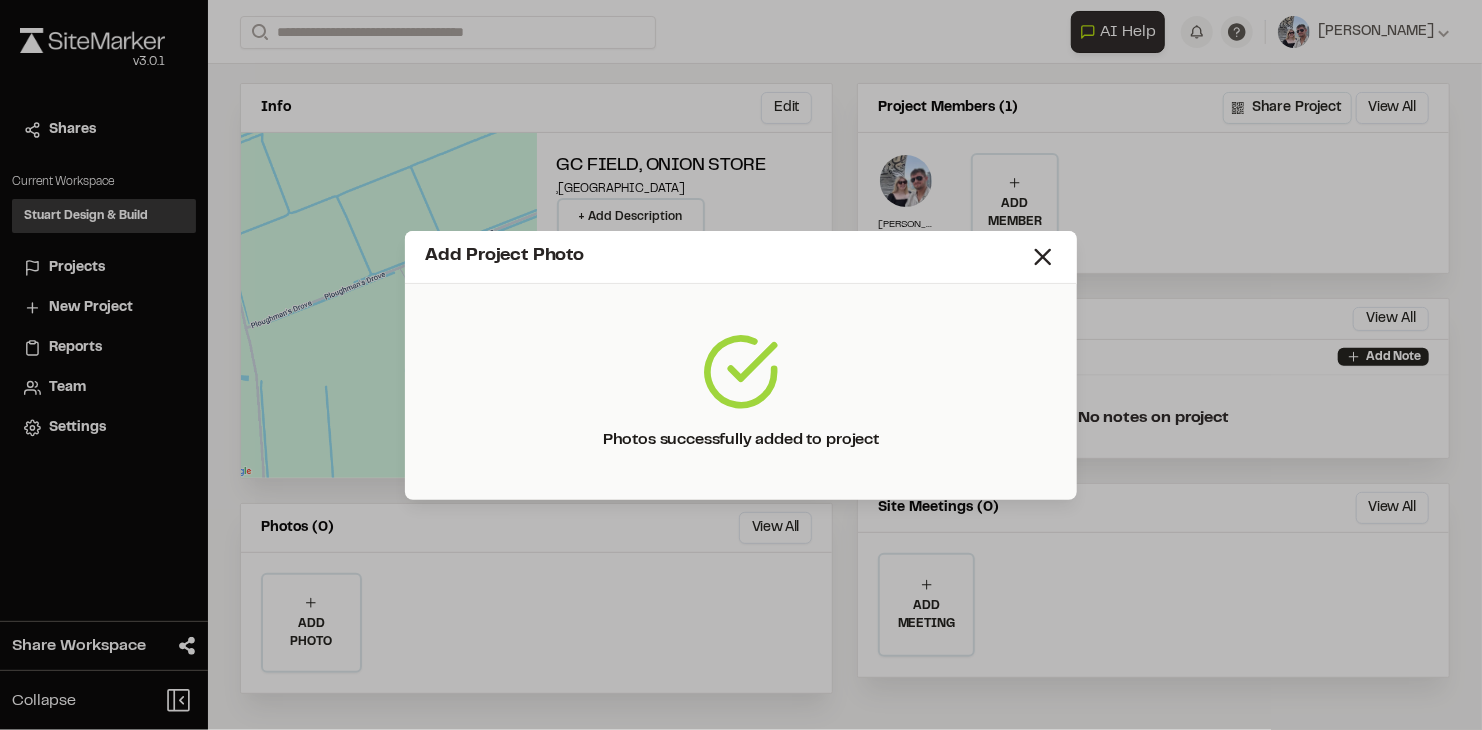 scroll, scrollTop: 0, scrollLeft: 0, axis: both 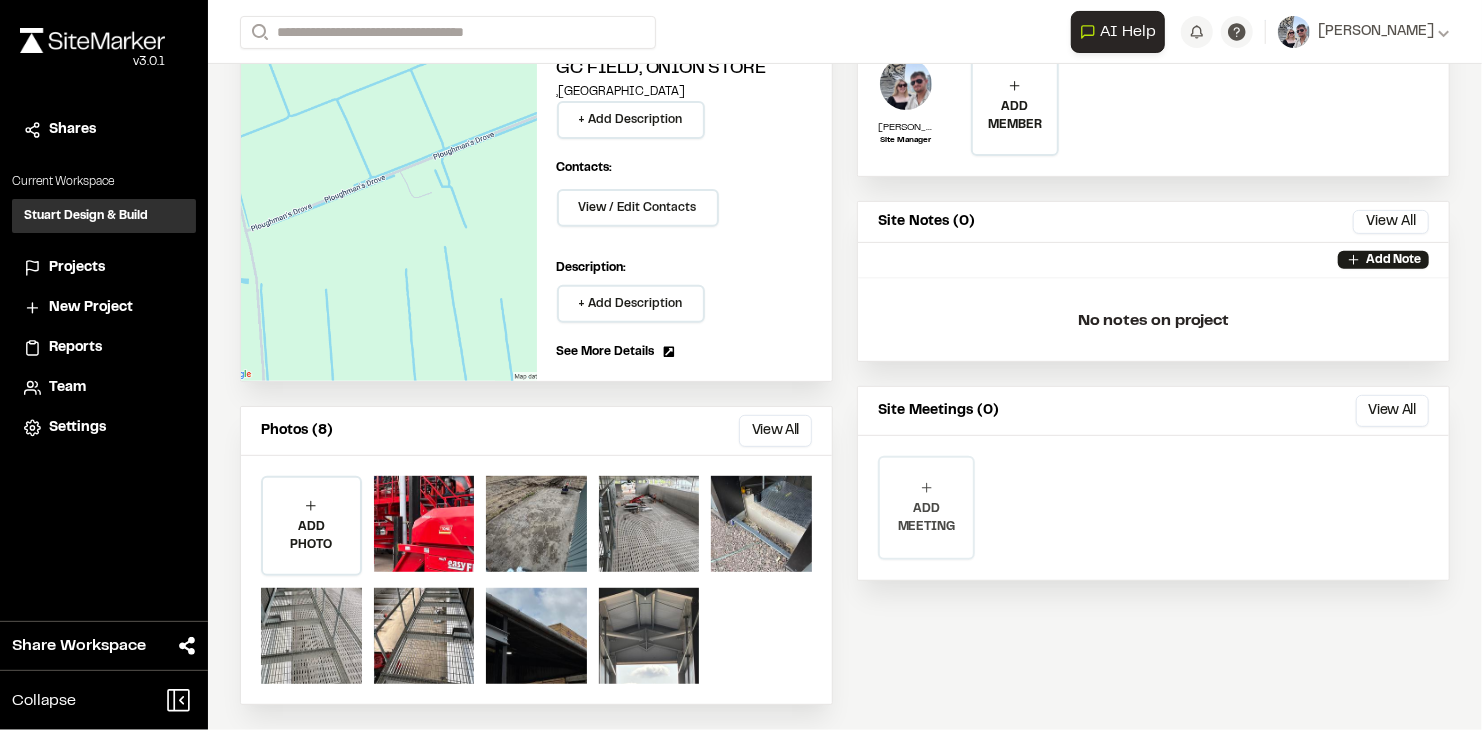 click on "ADD MEETING" at bounding box center (926, 518) 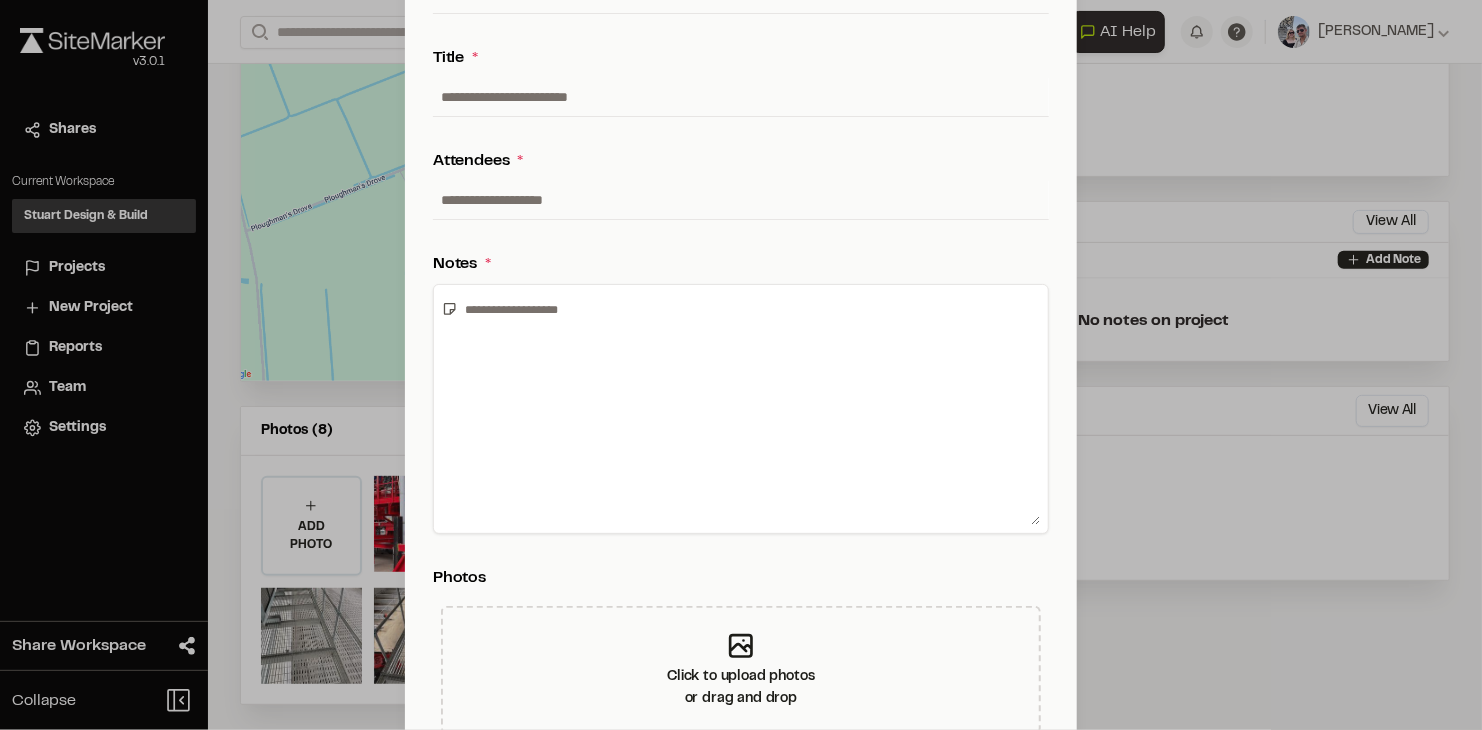 scroll, scrollTop: 471, scrollLeft: 0, axis: vertical 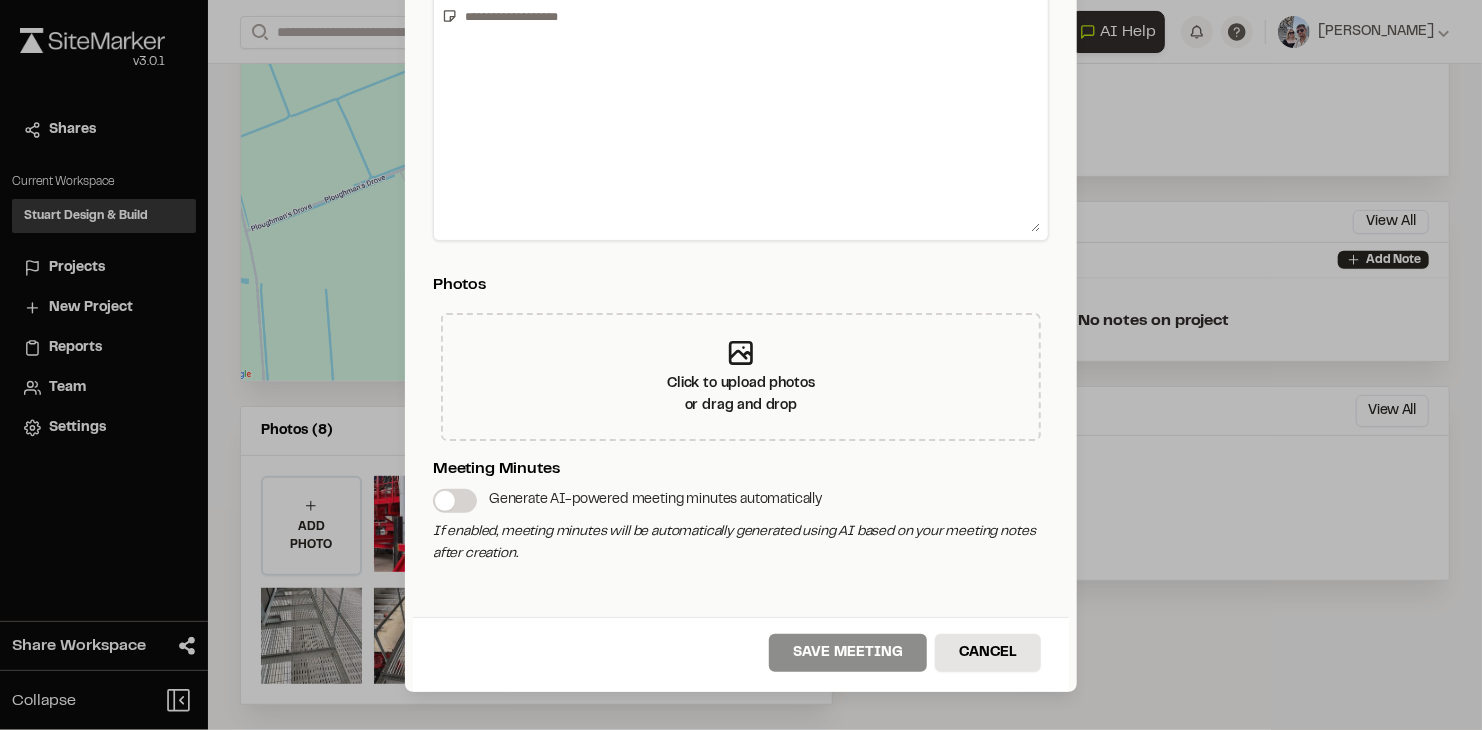click at bounding box center (455, 501) 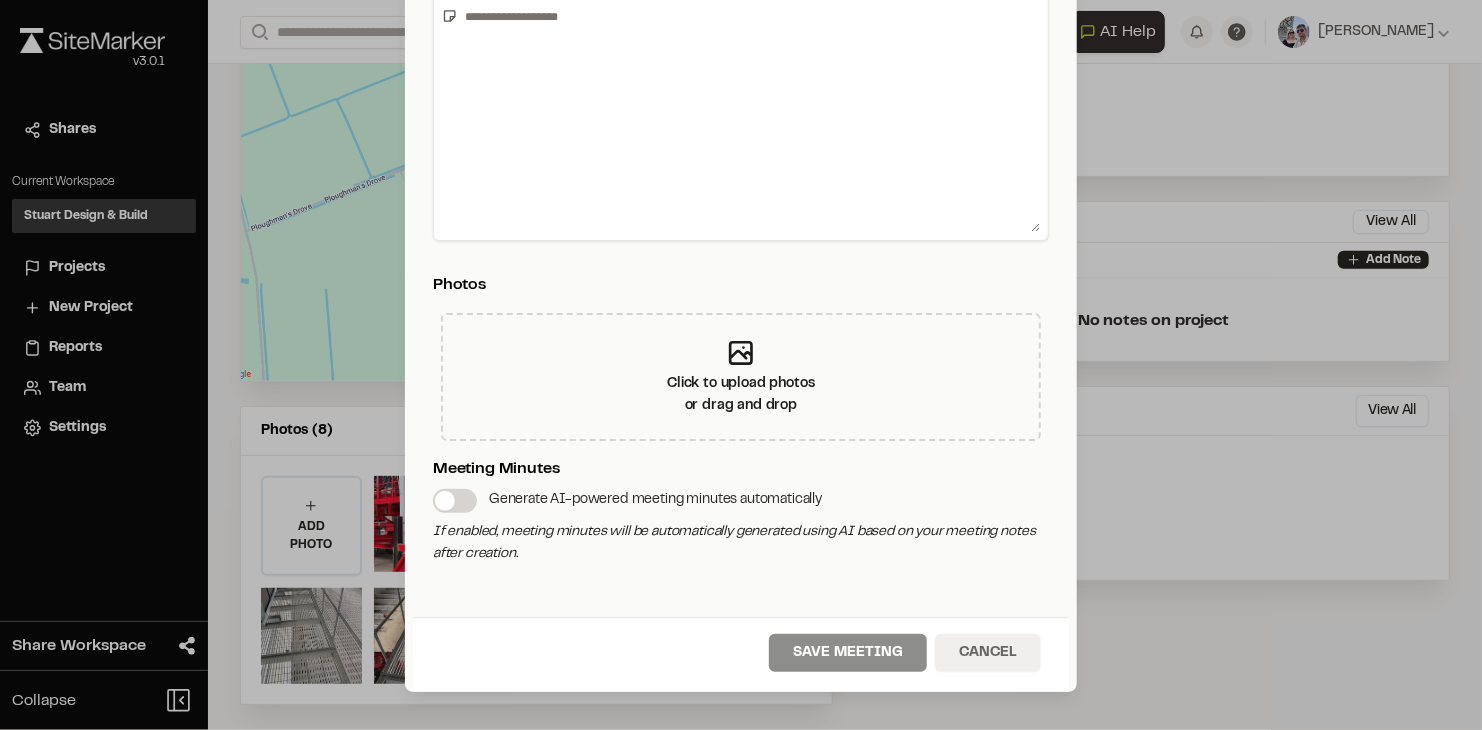 click on "Cancel" at bounding box center [988, 653] 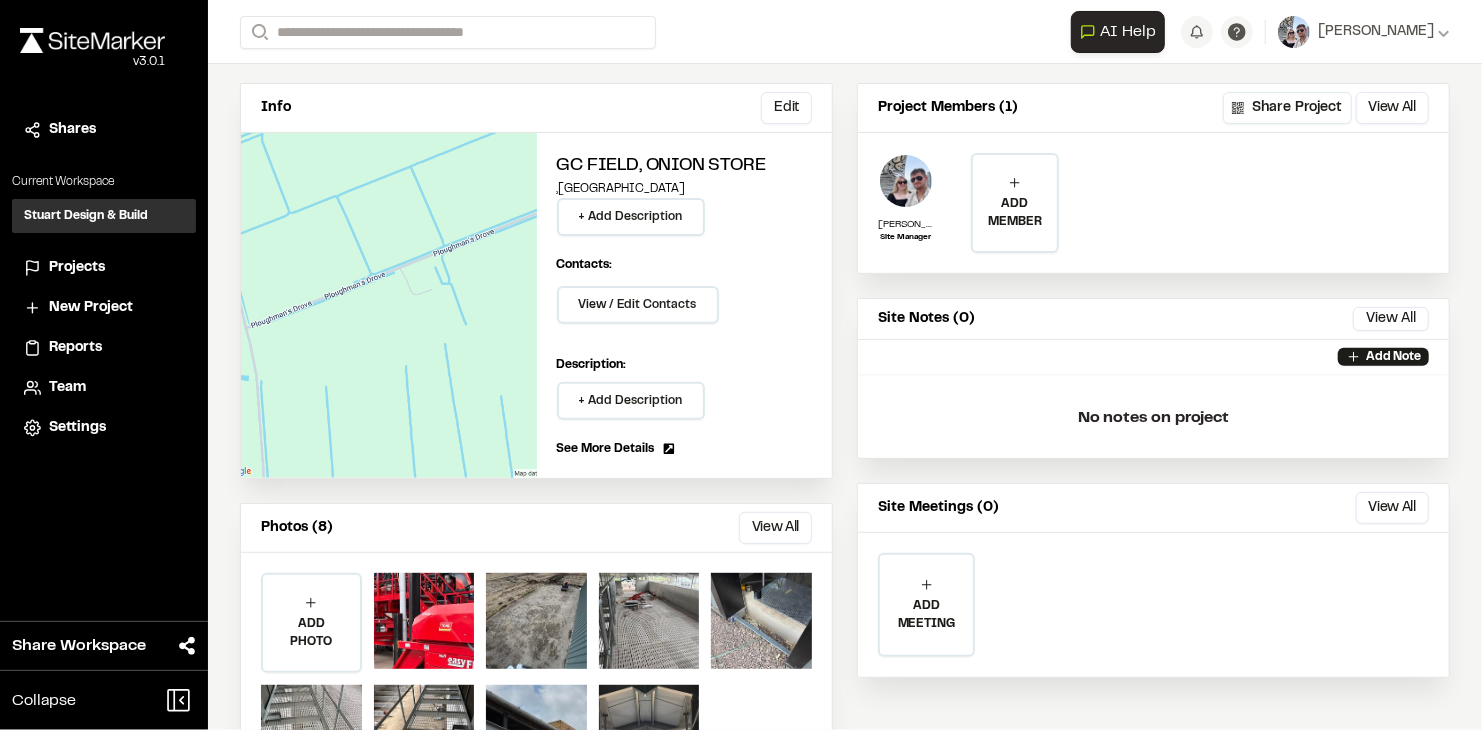 scroll, scrollTop: 144, scrollLeft: 0, axis: vertical 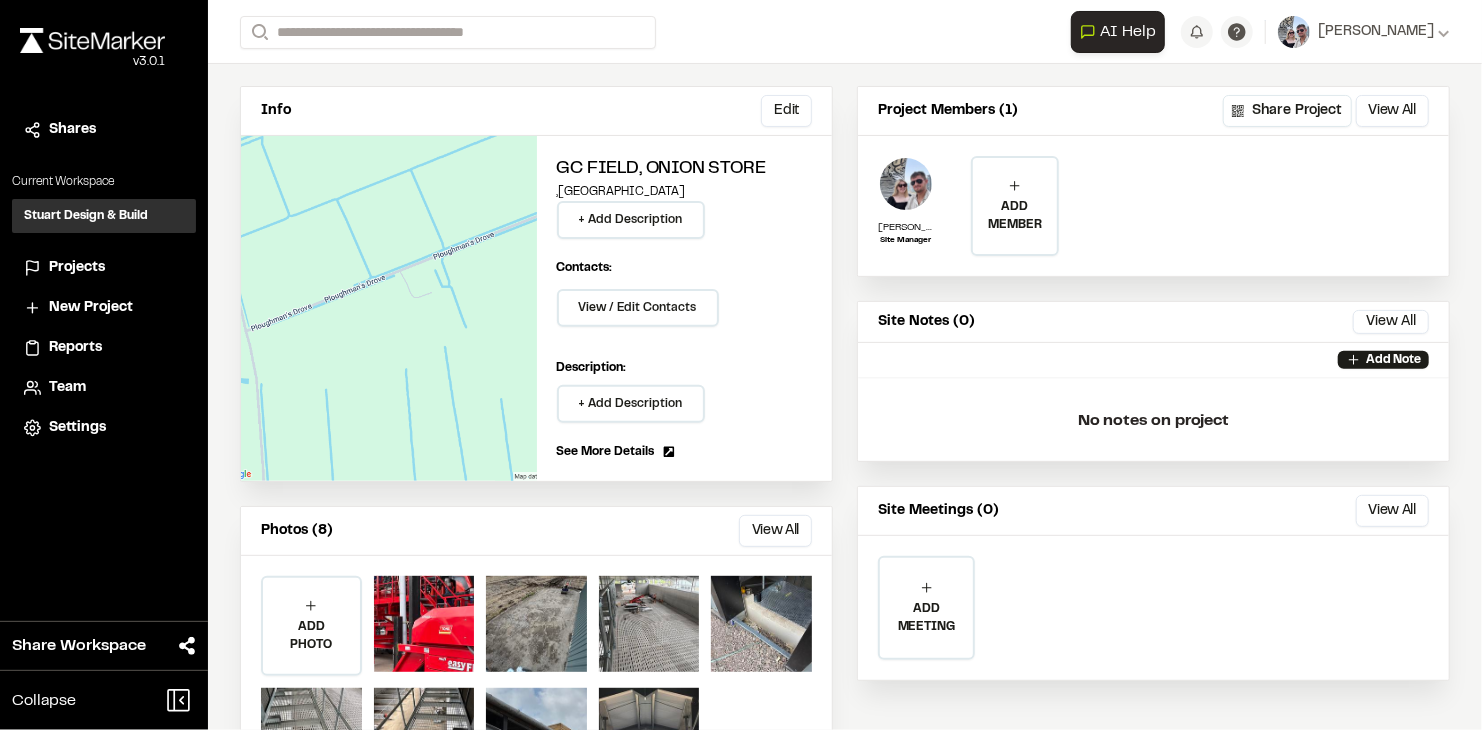 click on "Reports" at bounding box center (75, 348) 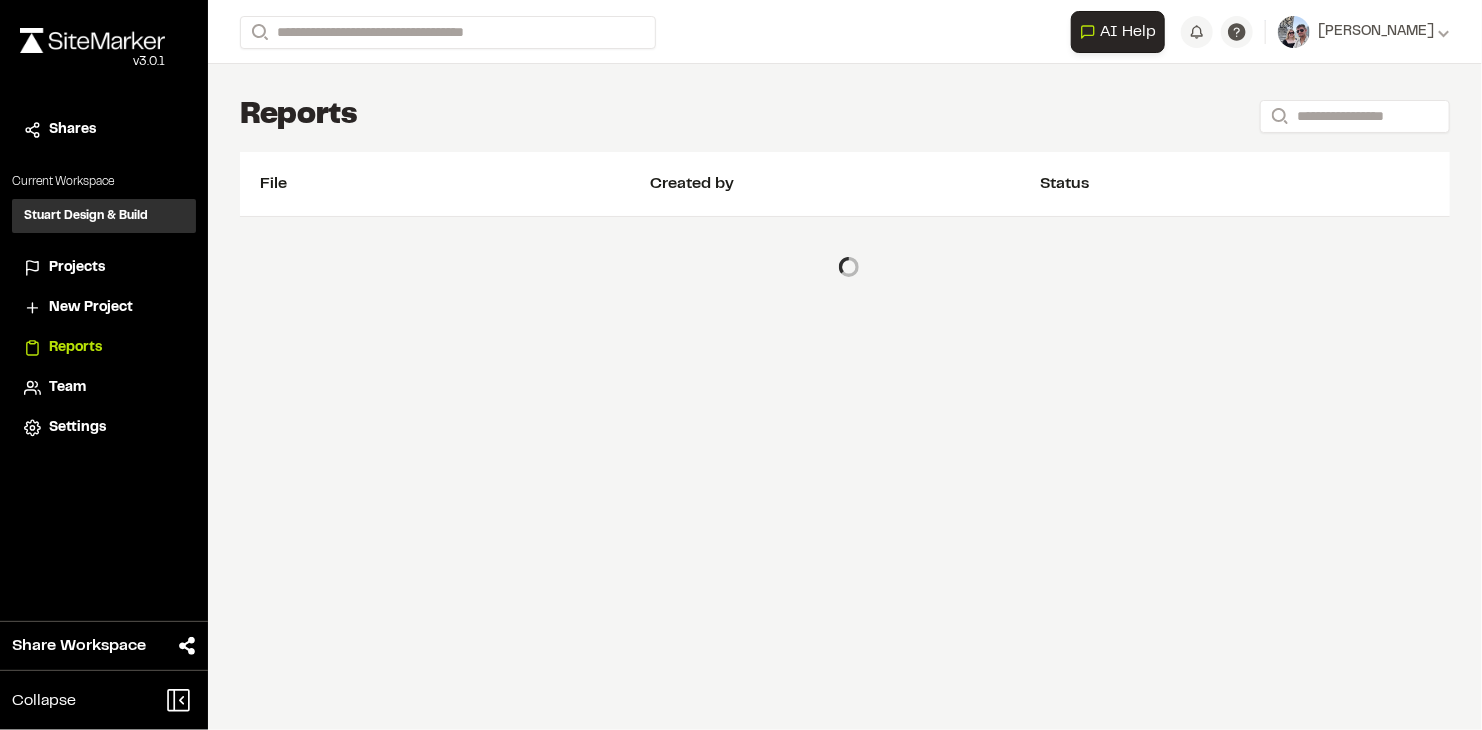 scroll, scrollTop: 0, scrollLeft: 0, axis: both 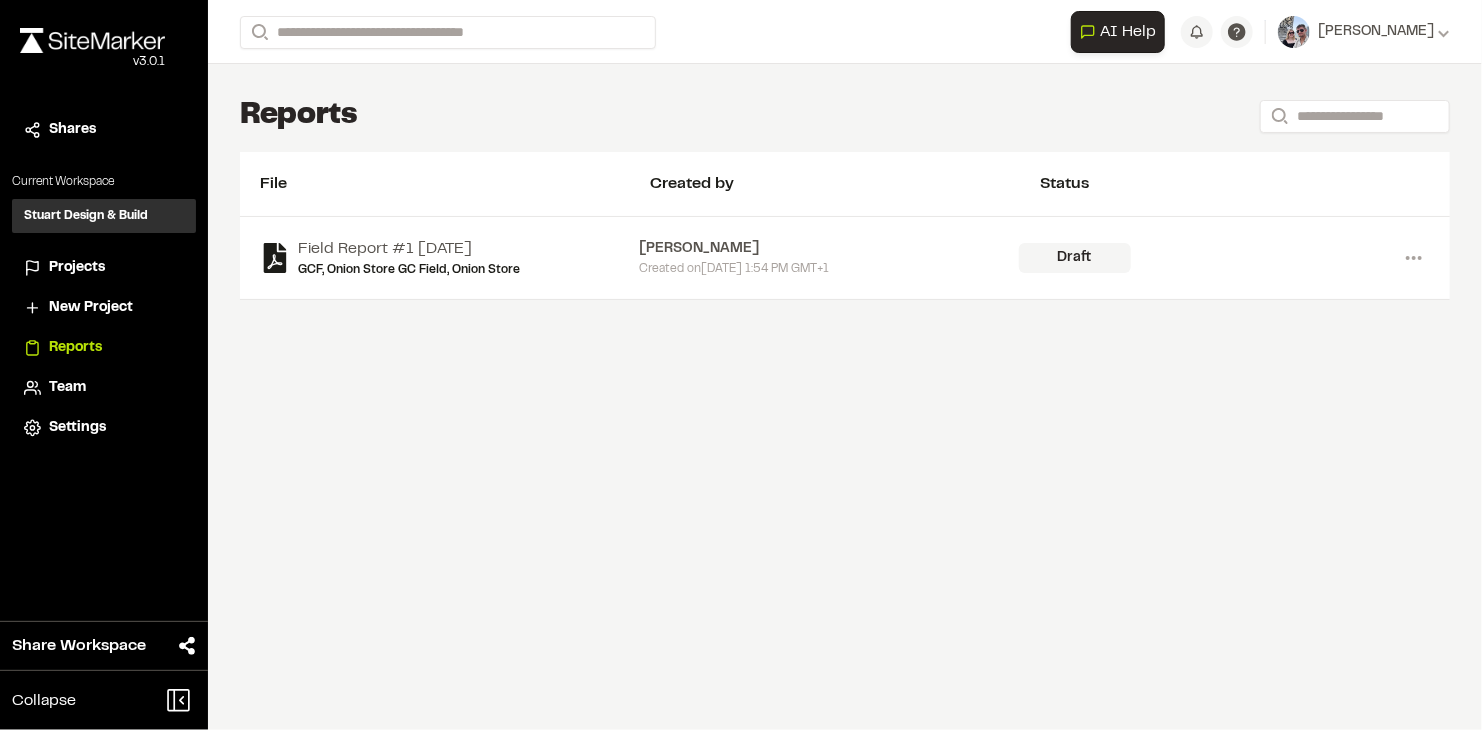 click on "Draft" at bounding box center (1208, 258) 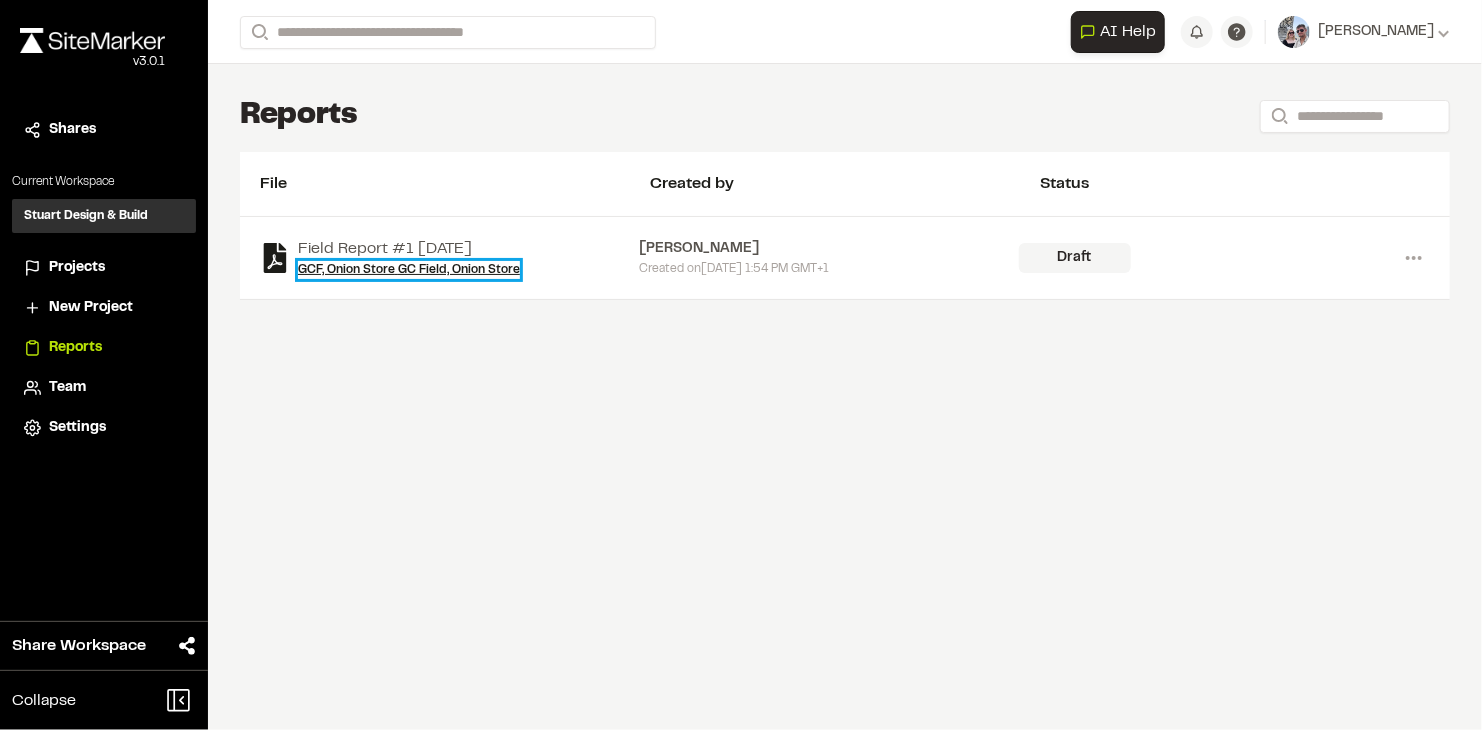 click on "GCF, Onion Store   GC Field, Onion Store" at bounding box center (409, 270) 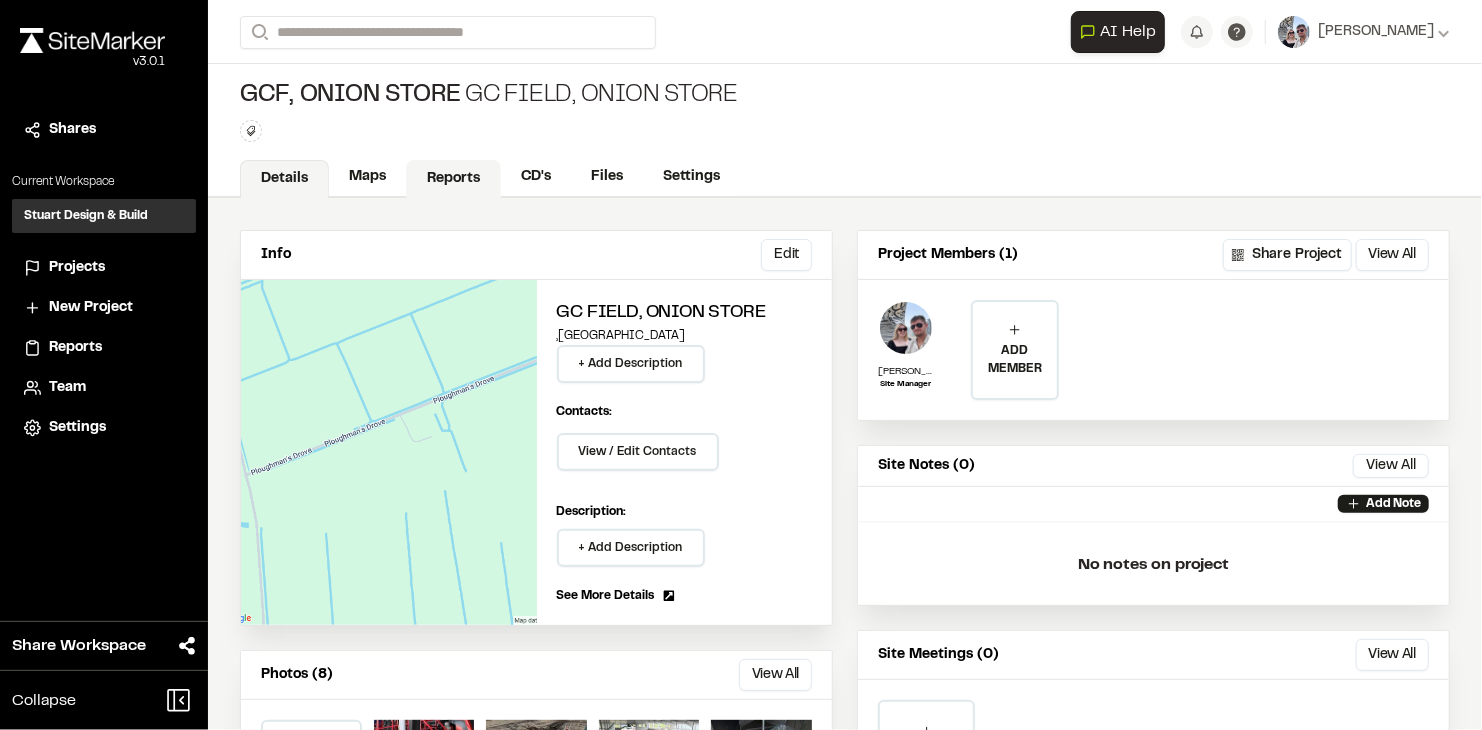 click on "Reports" at bounding box center [453, 179] 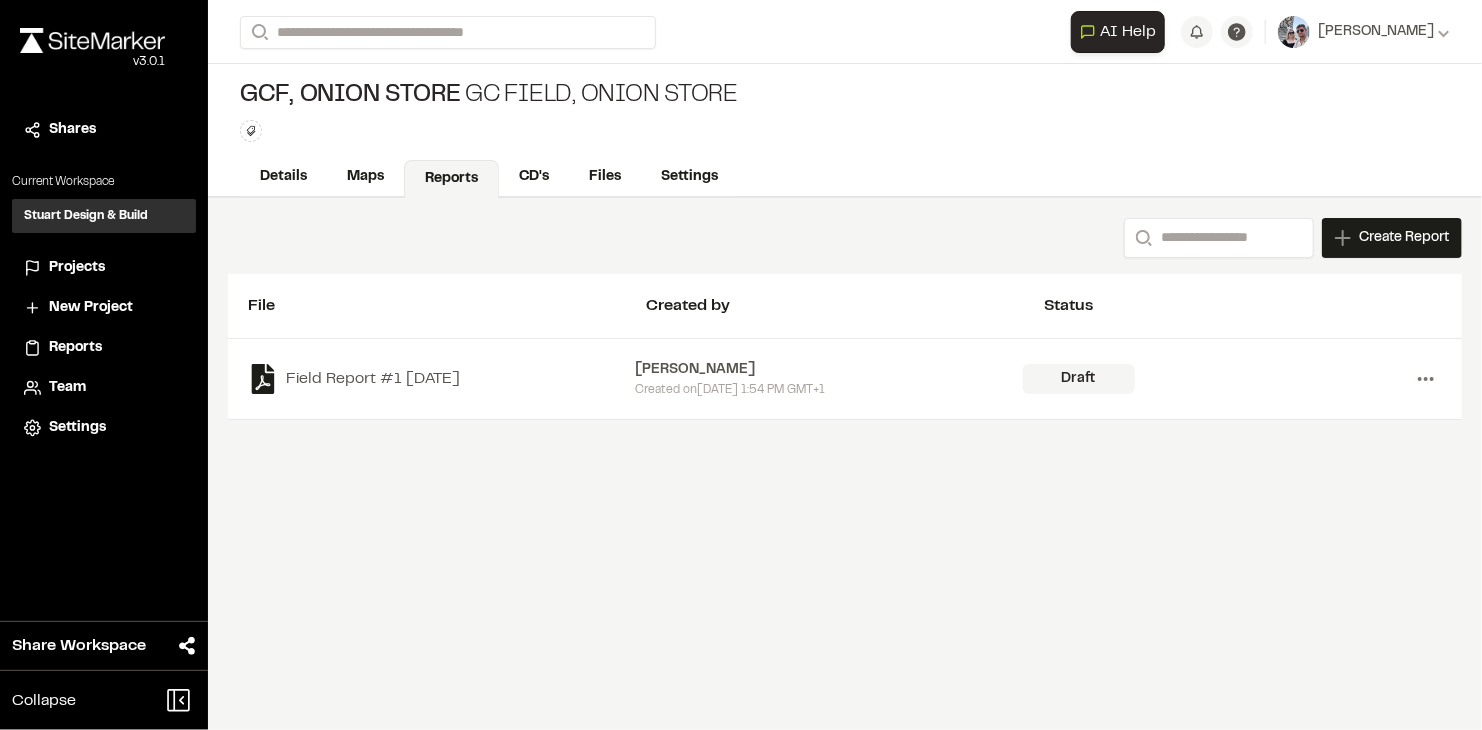 click 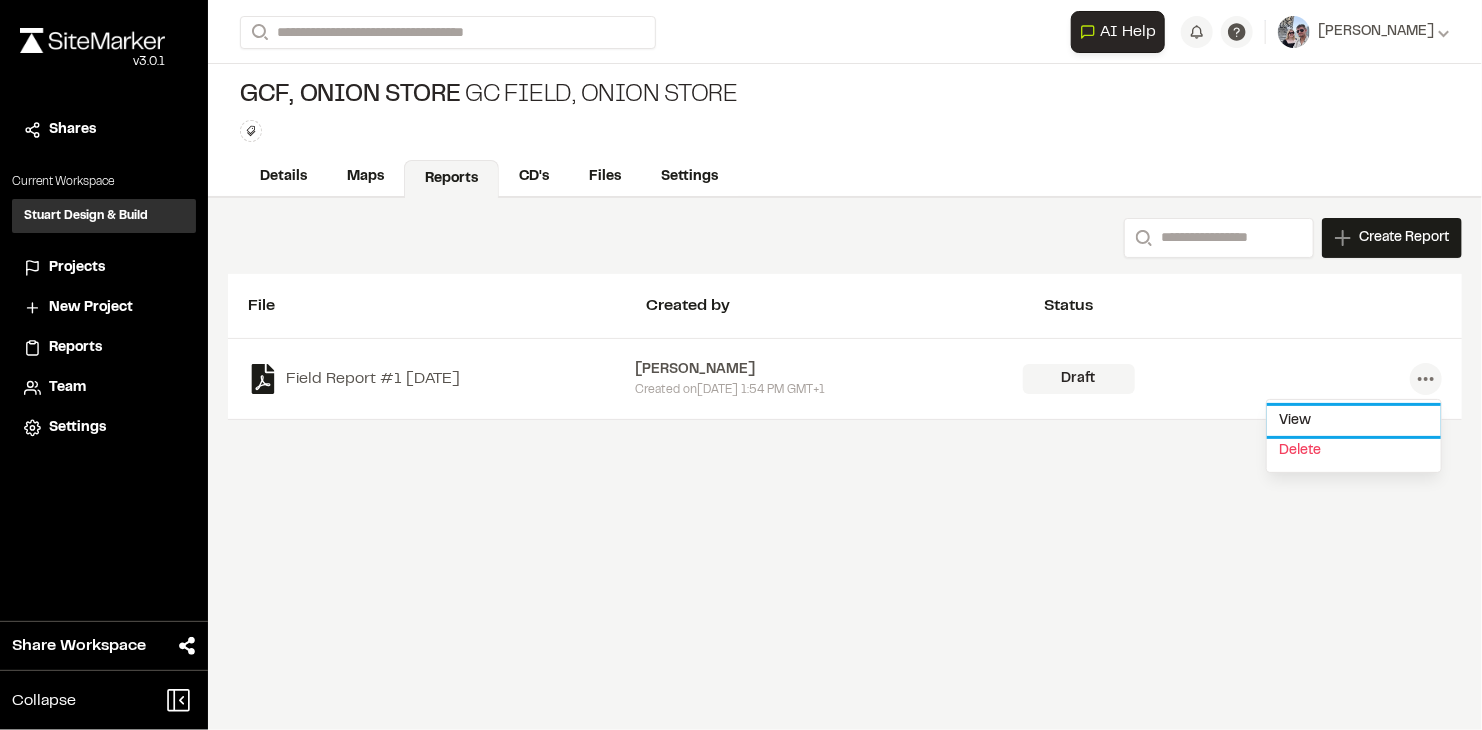 click on "View" at bounding box center [1354, 421] 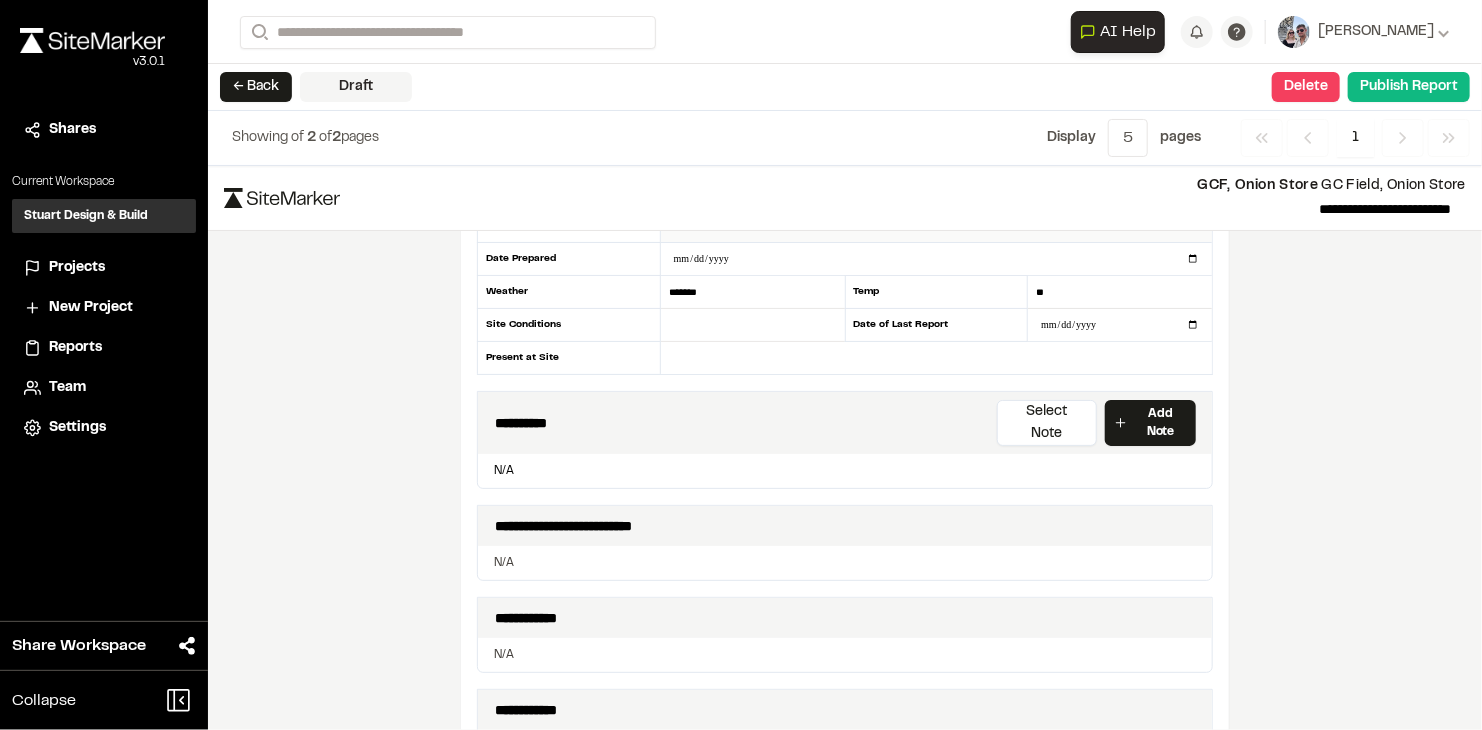 scroll, scrollTop: 146, scrollLeft: 0, axis: vertical 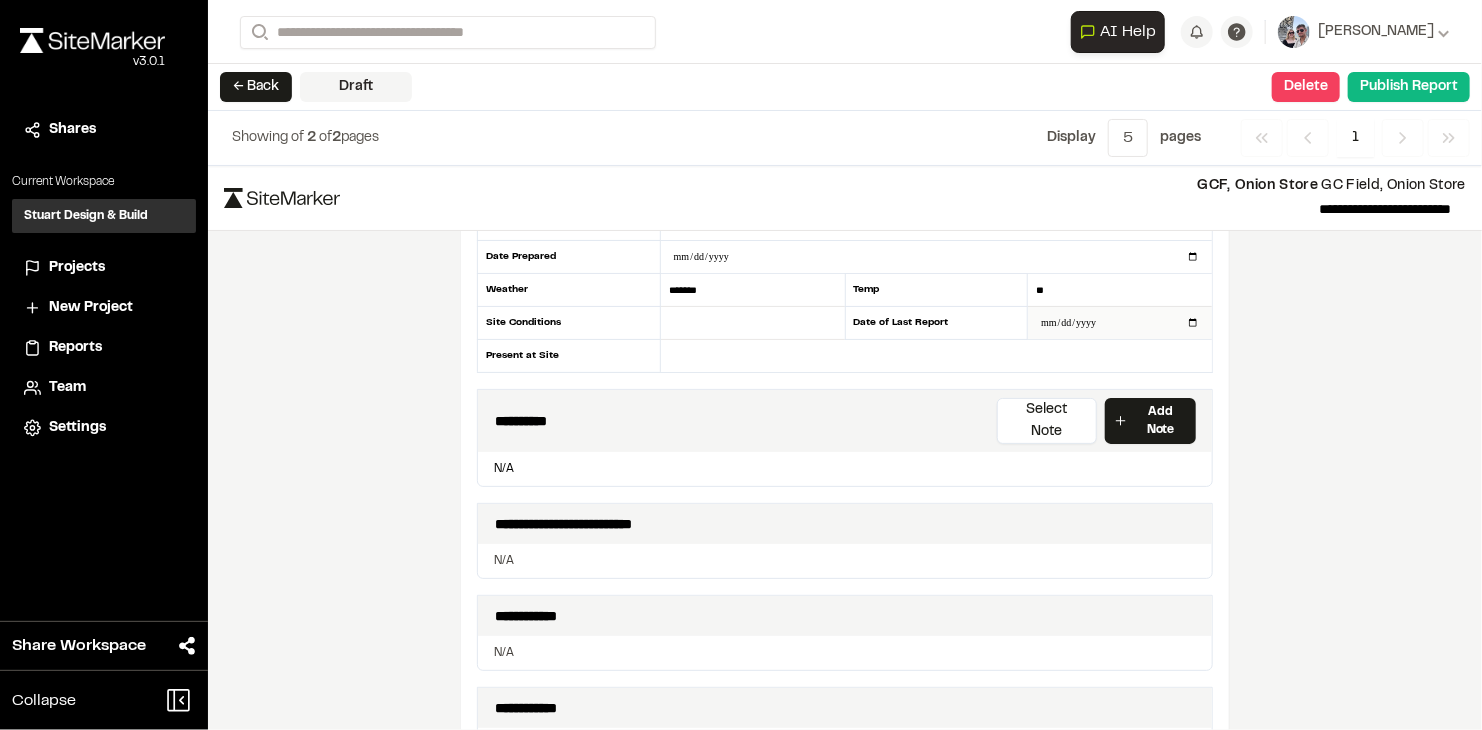 click at bounding box center (1120, 323) 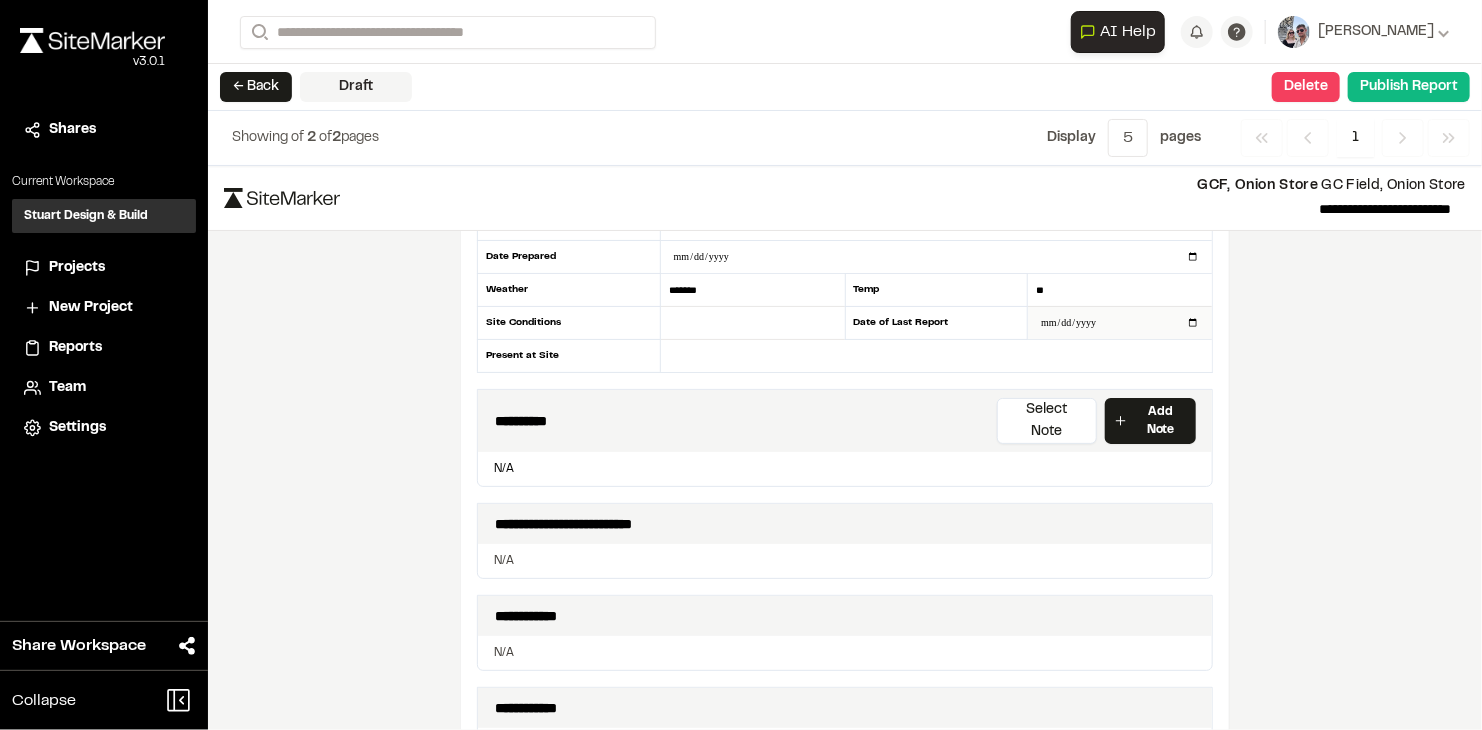 type on "**********" 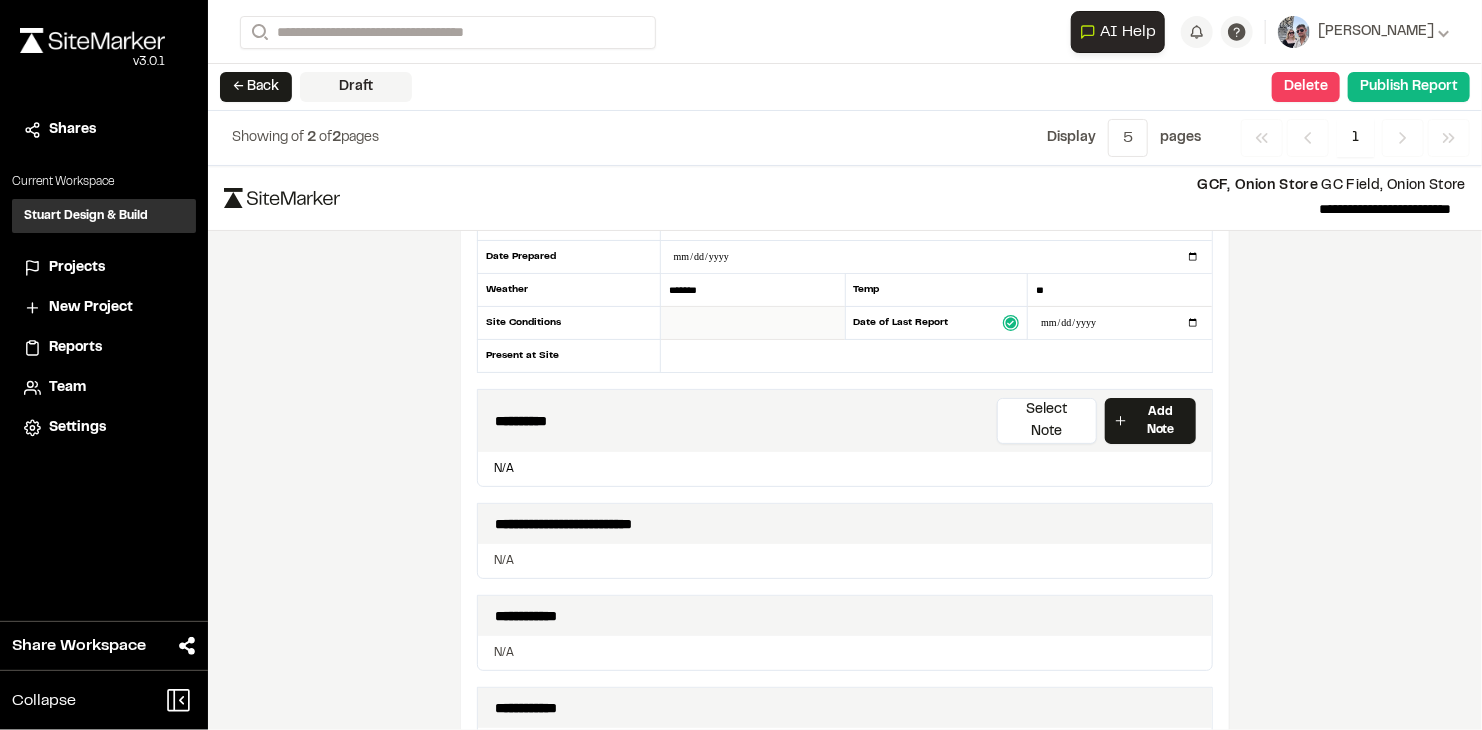 click at bounding box center (753, 323) 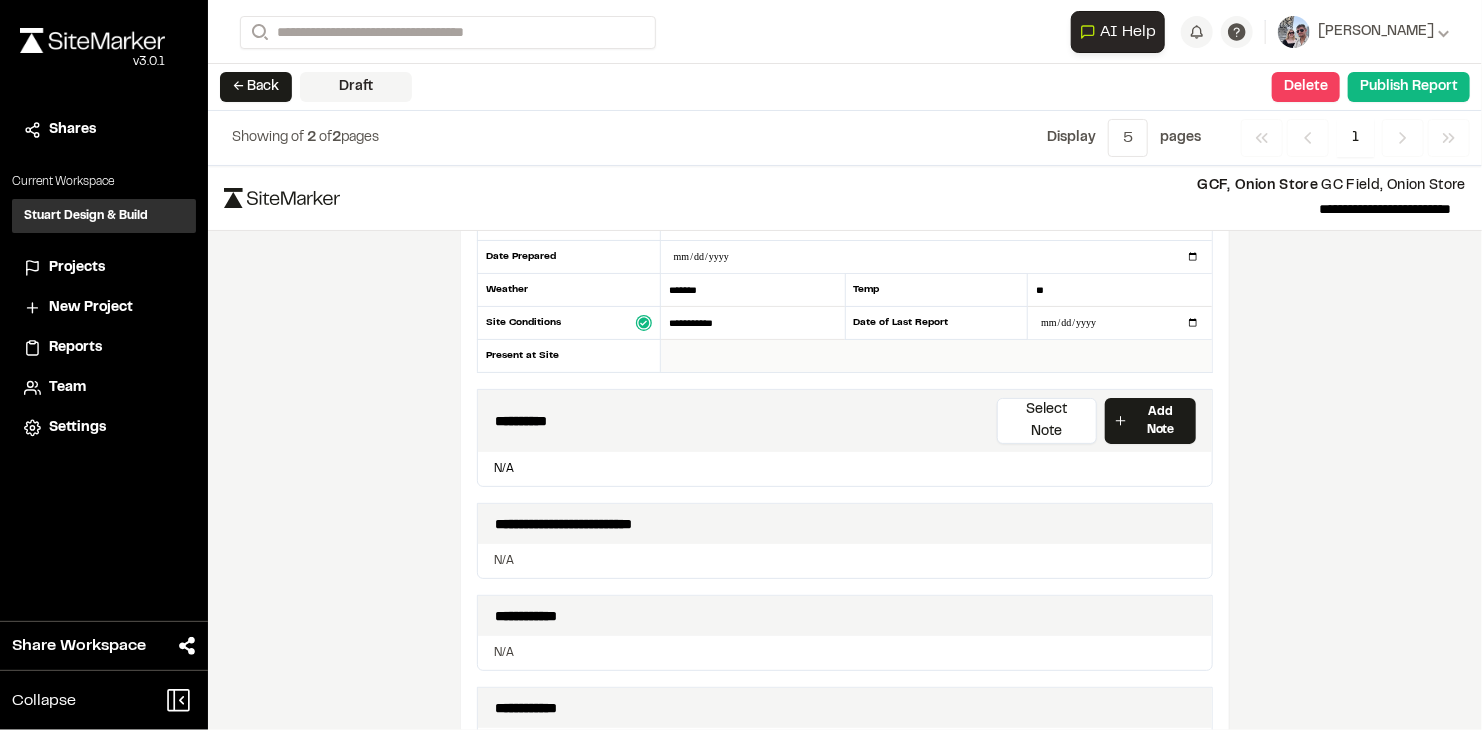type on "**********" 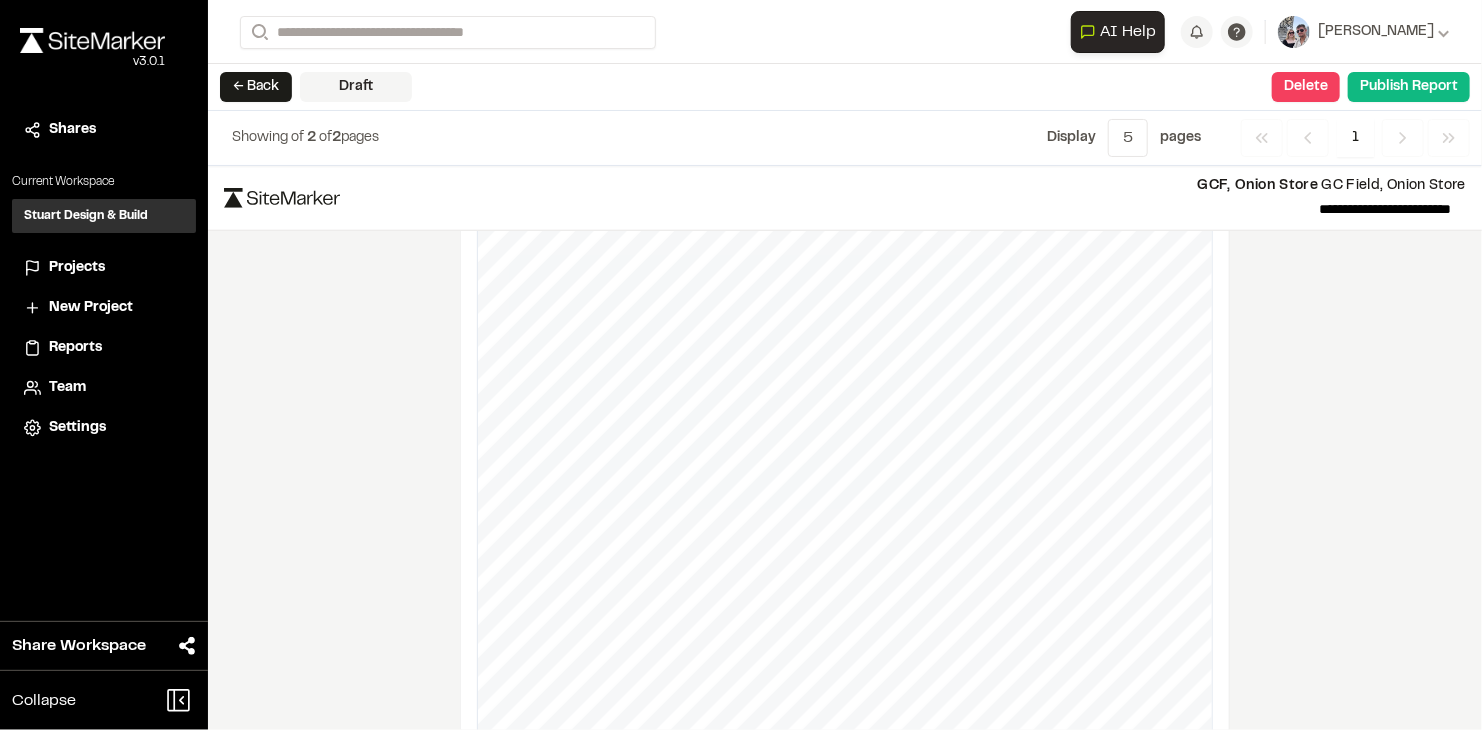 scroll, scrollTop: 940, scrollLeft: 0, axis: vertical 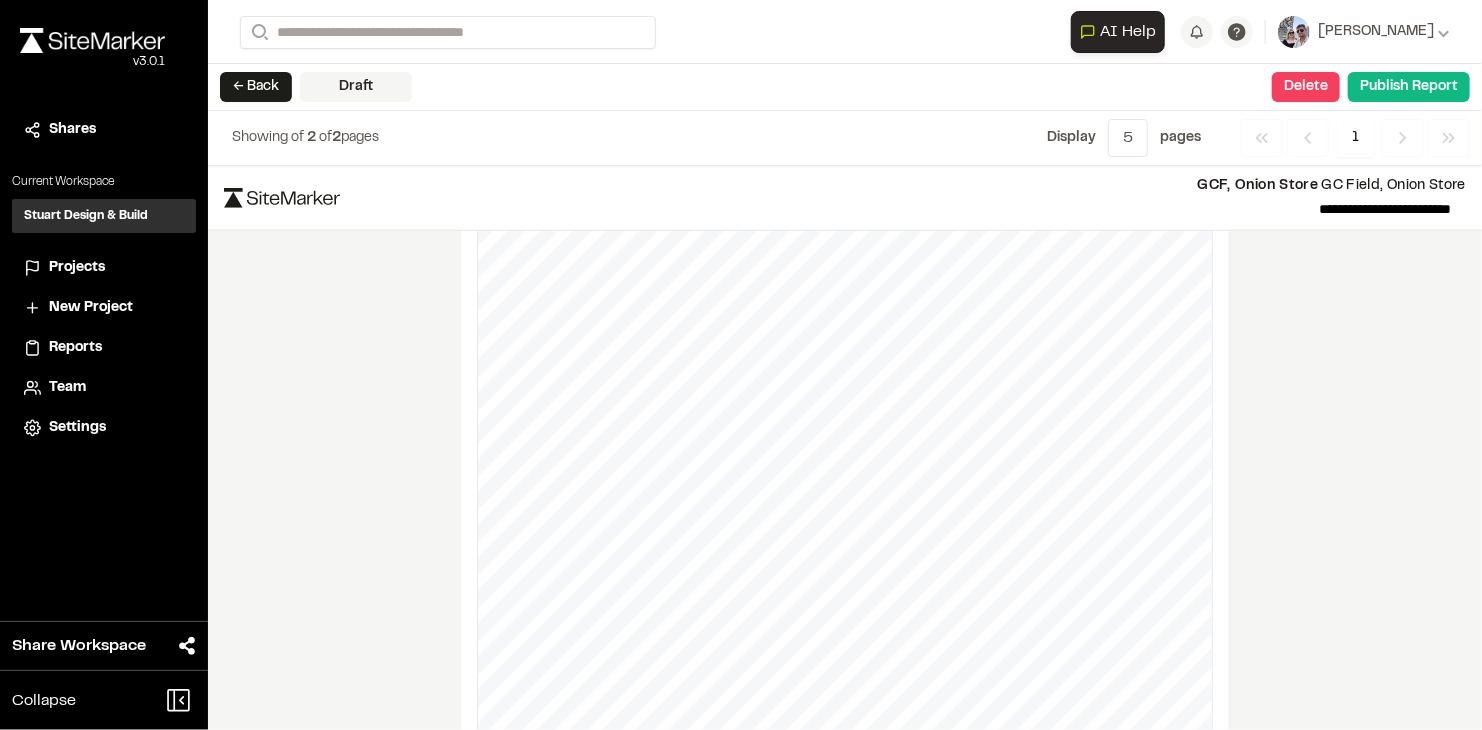 type on "**********" 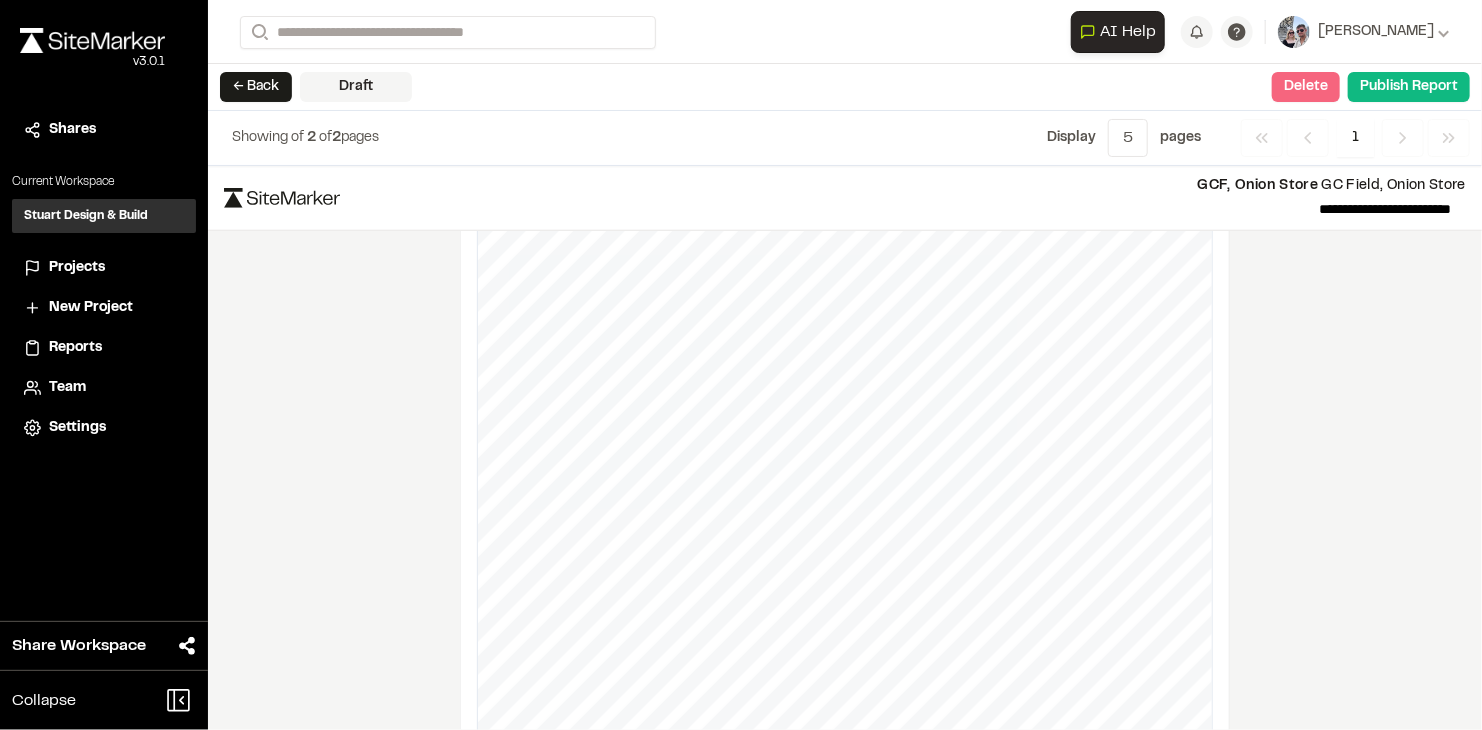 click on "Delete" at bounding box center (1306, 87) 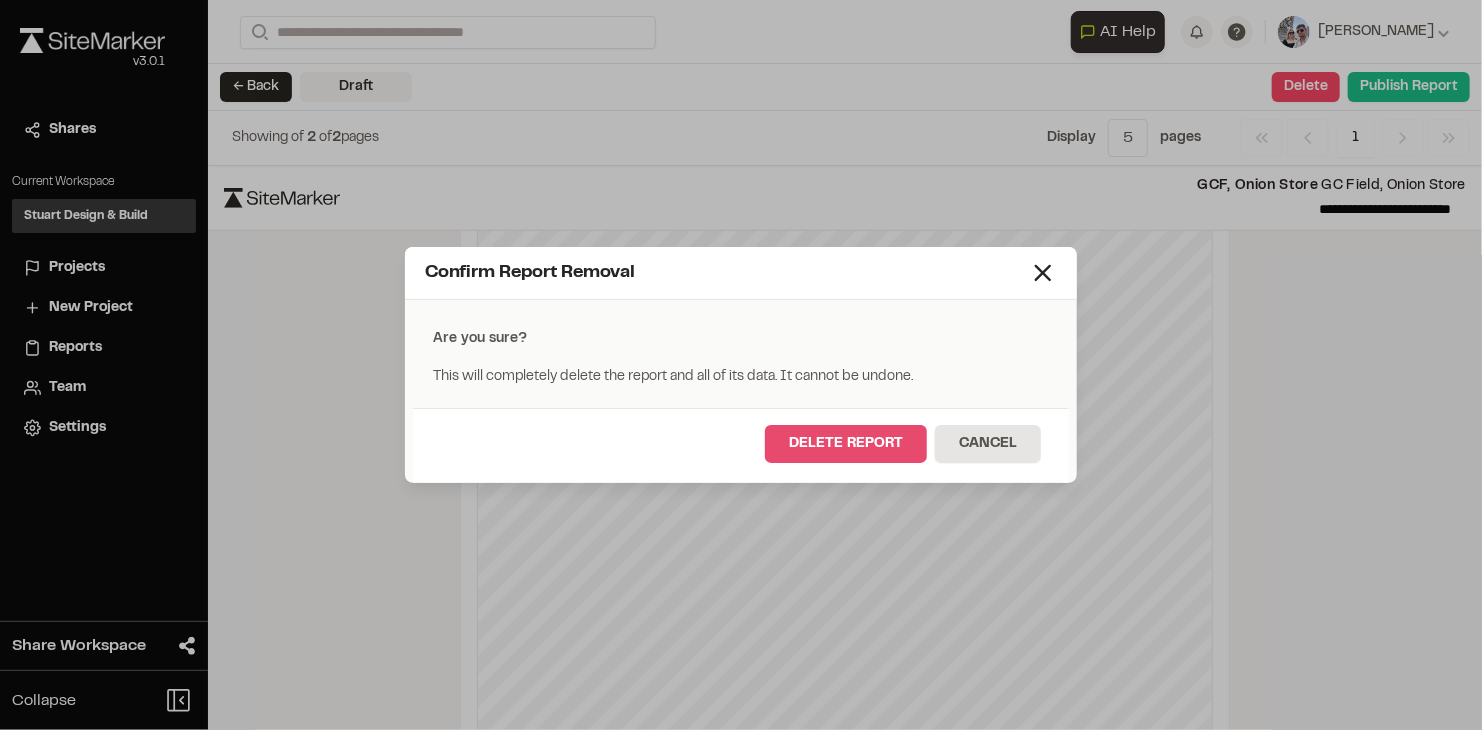 click on "Delete Report" at bounding box center (846, 444) 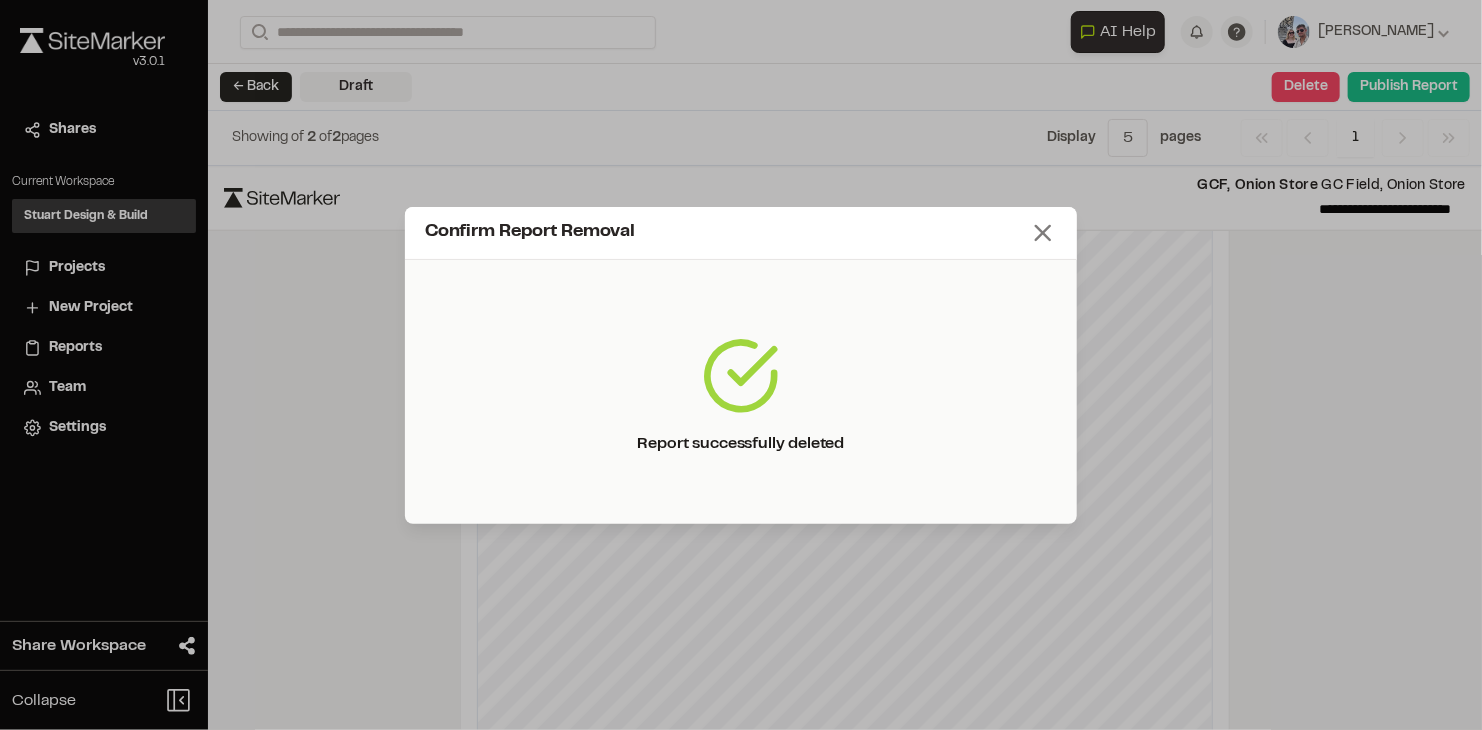 click 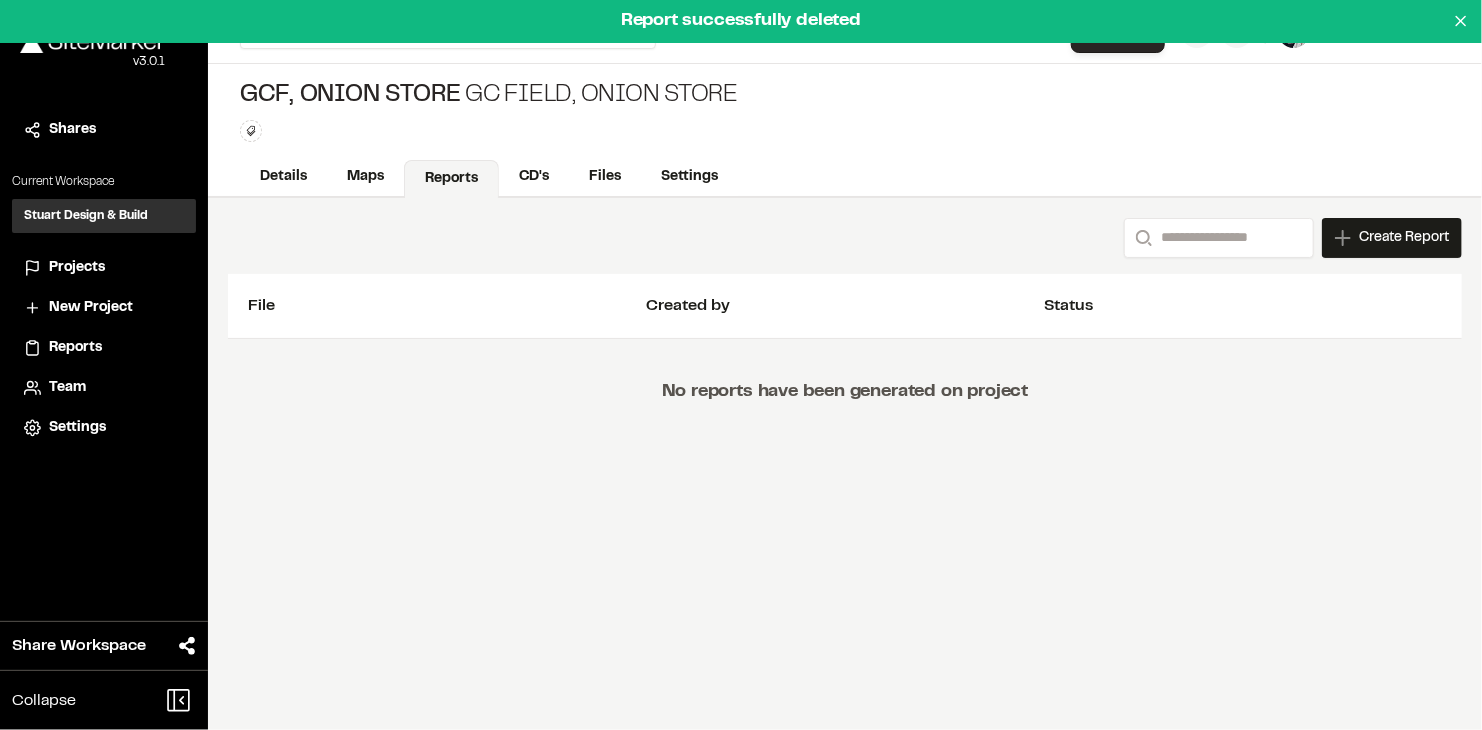 click on "Projects" at bounding box center [77, 268] 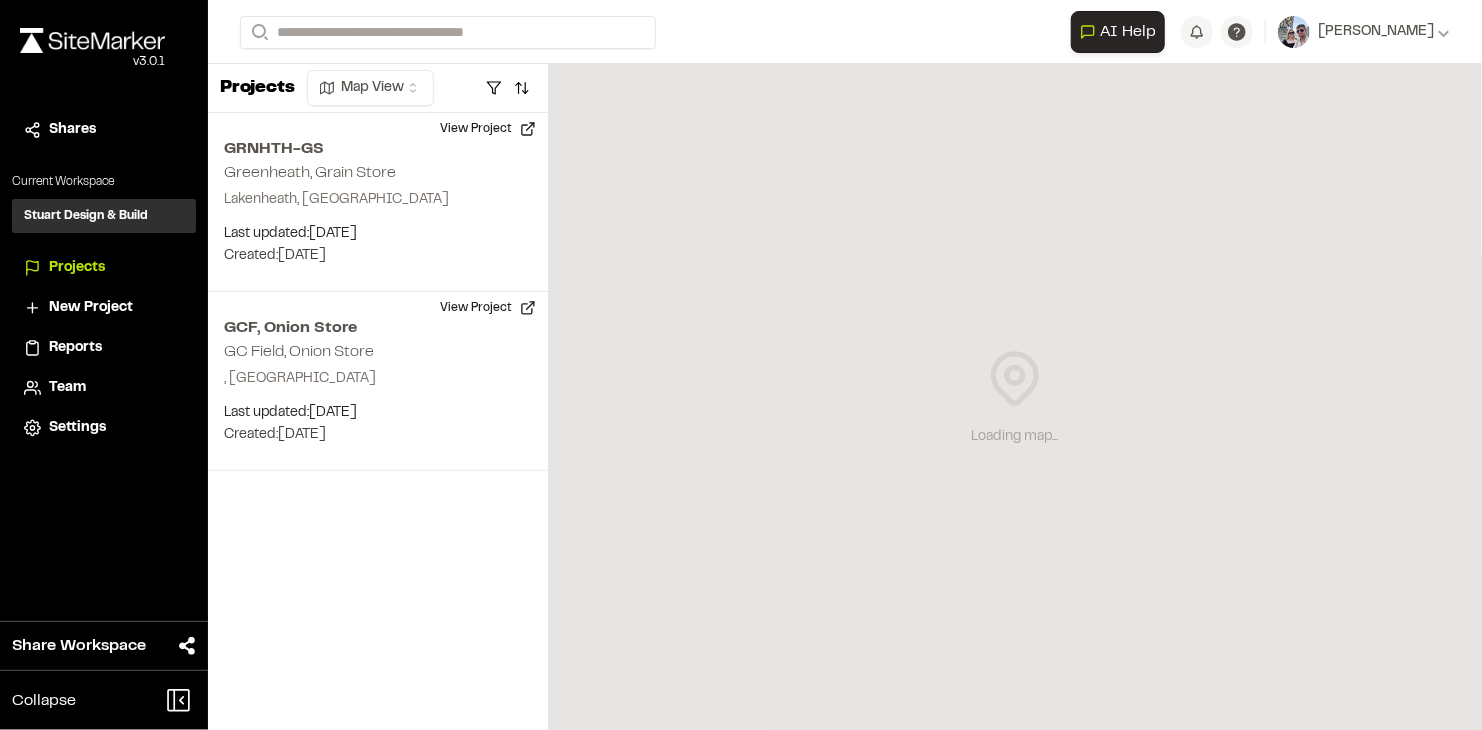 click on "Settings" at bounding box center (77, 428) 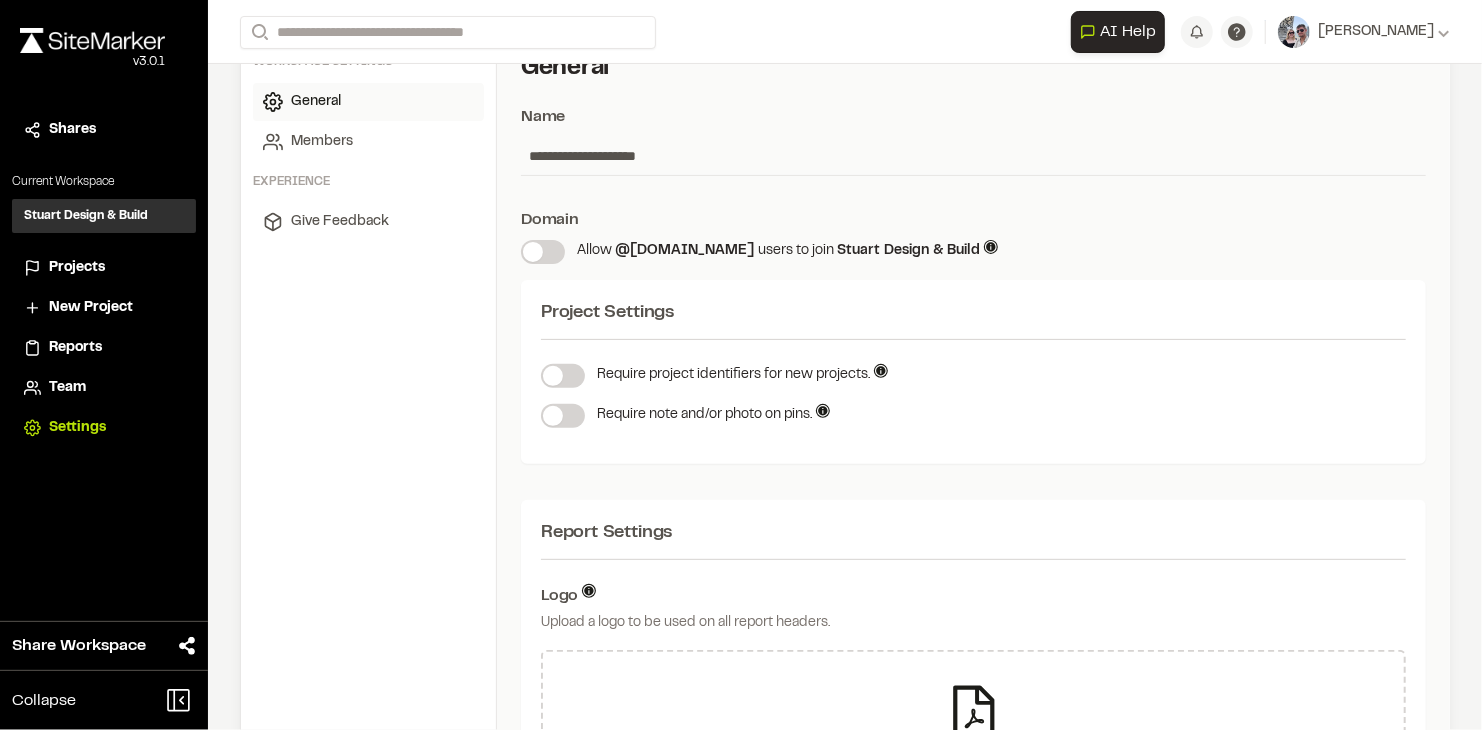 scroll, scrollTop: 128, scrollLeft: 0, axis: vertical 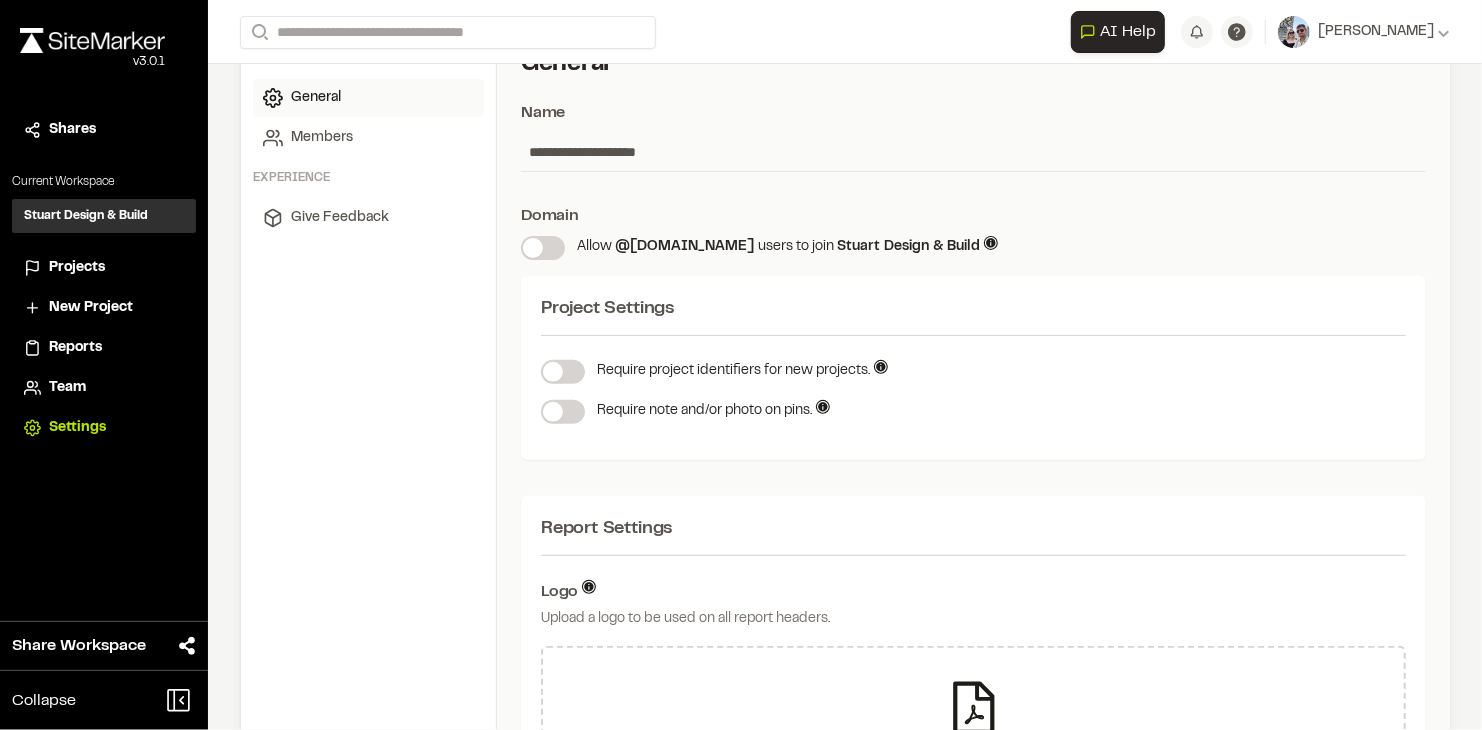 click at bounding box center [533, 248] 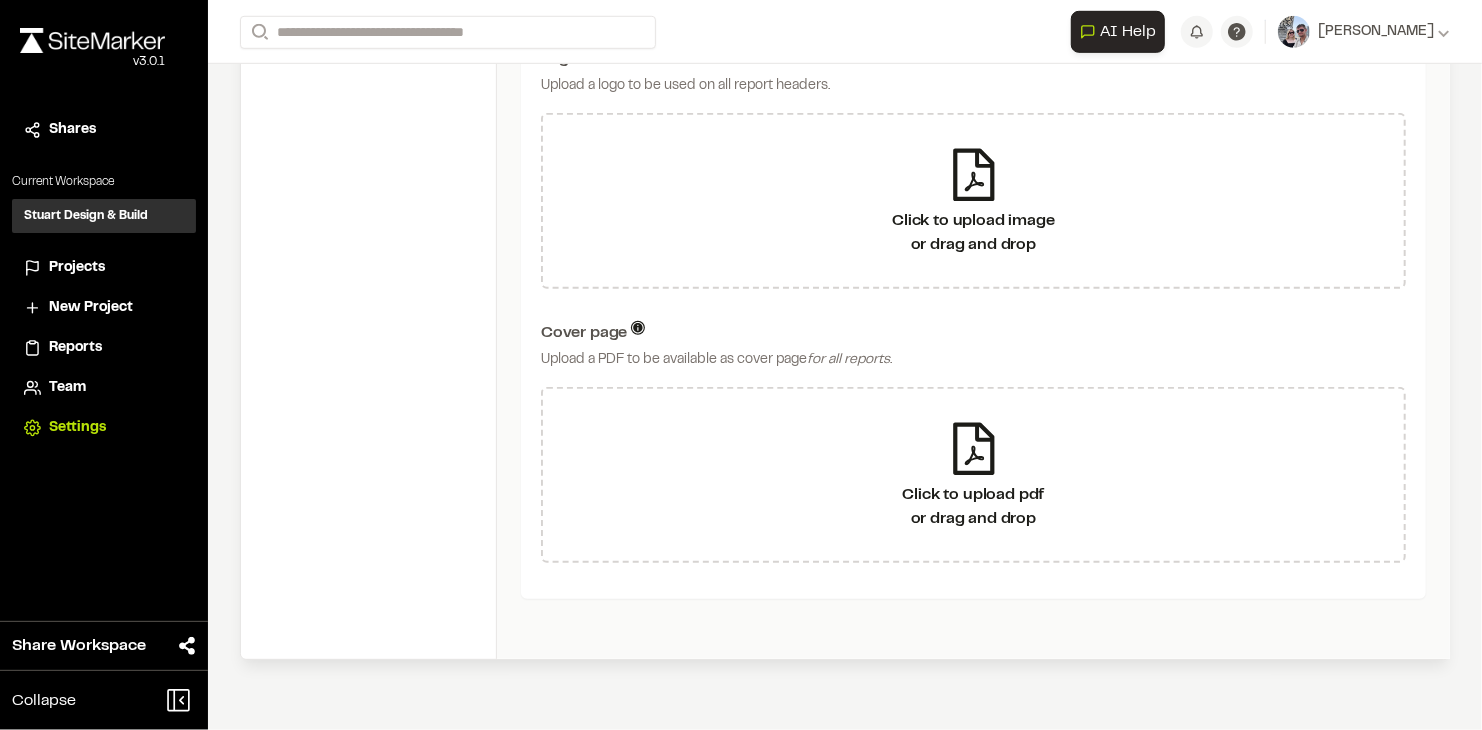scroll, scrollTop: 0, scrollLeft: 0, axis: both 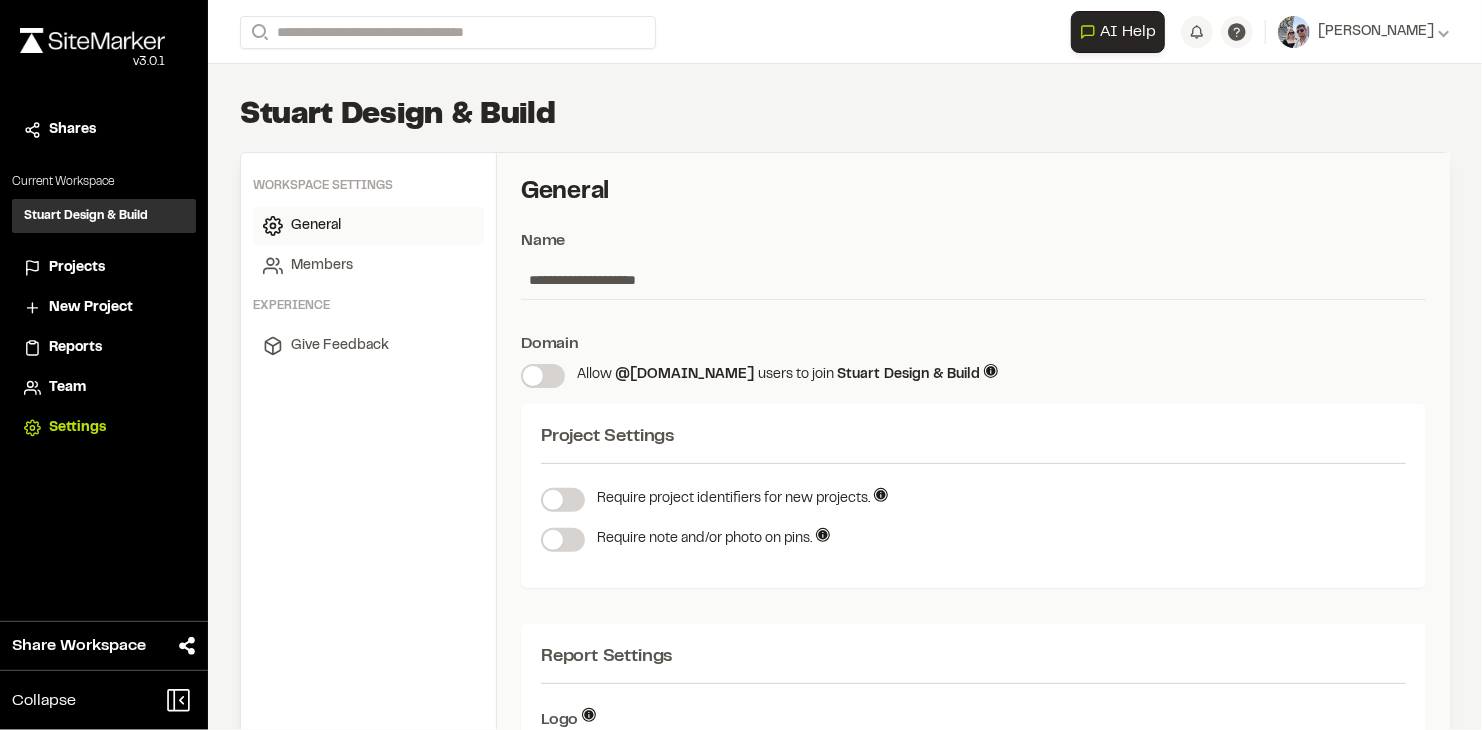 click on "Projects" at bounding box center (77, 268) 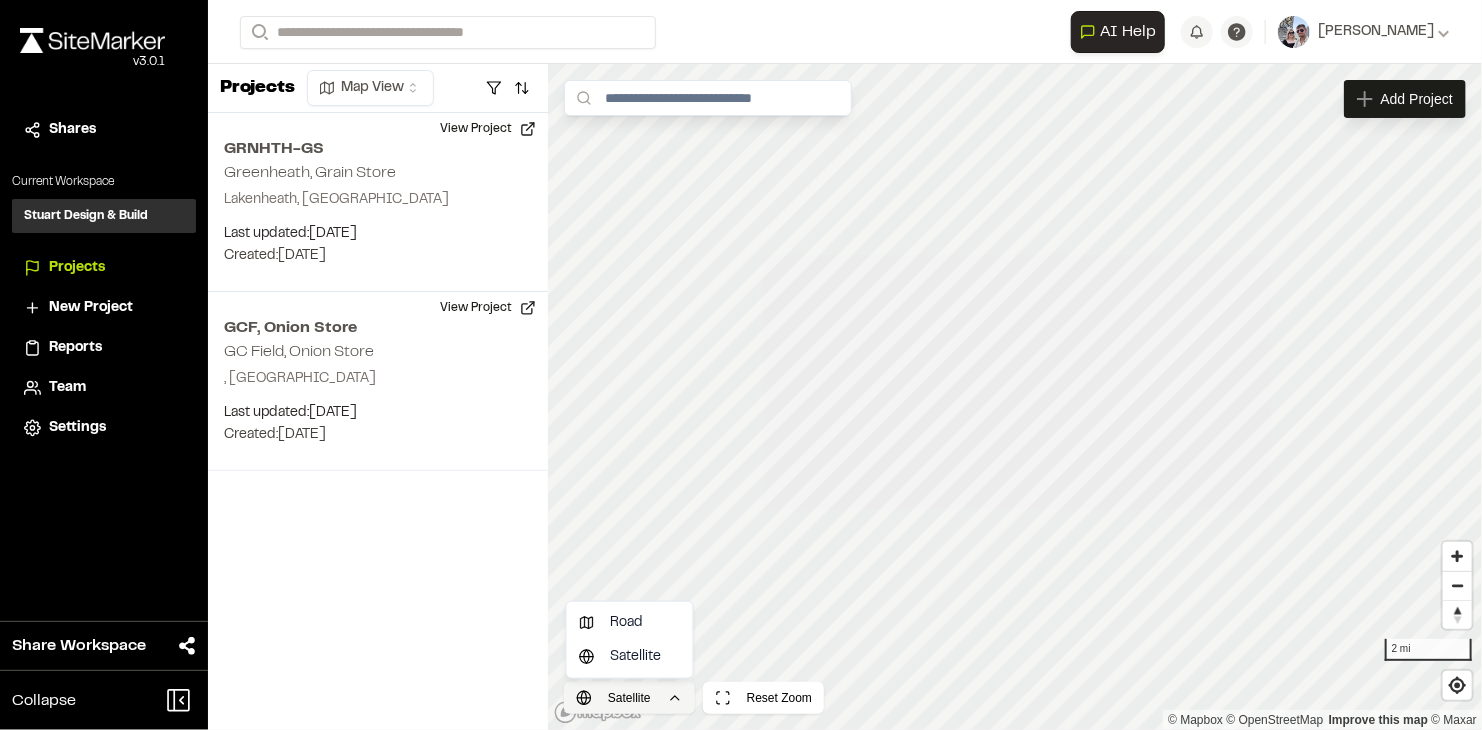 click on "**********" at bounding box center (741, 365) 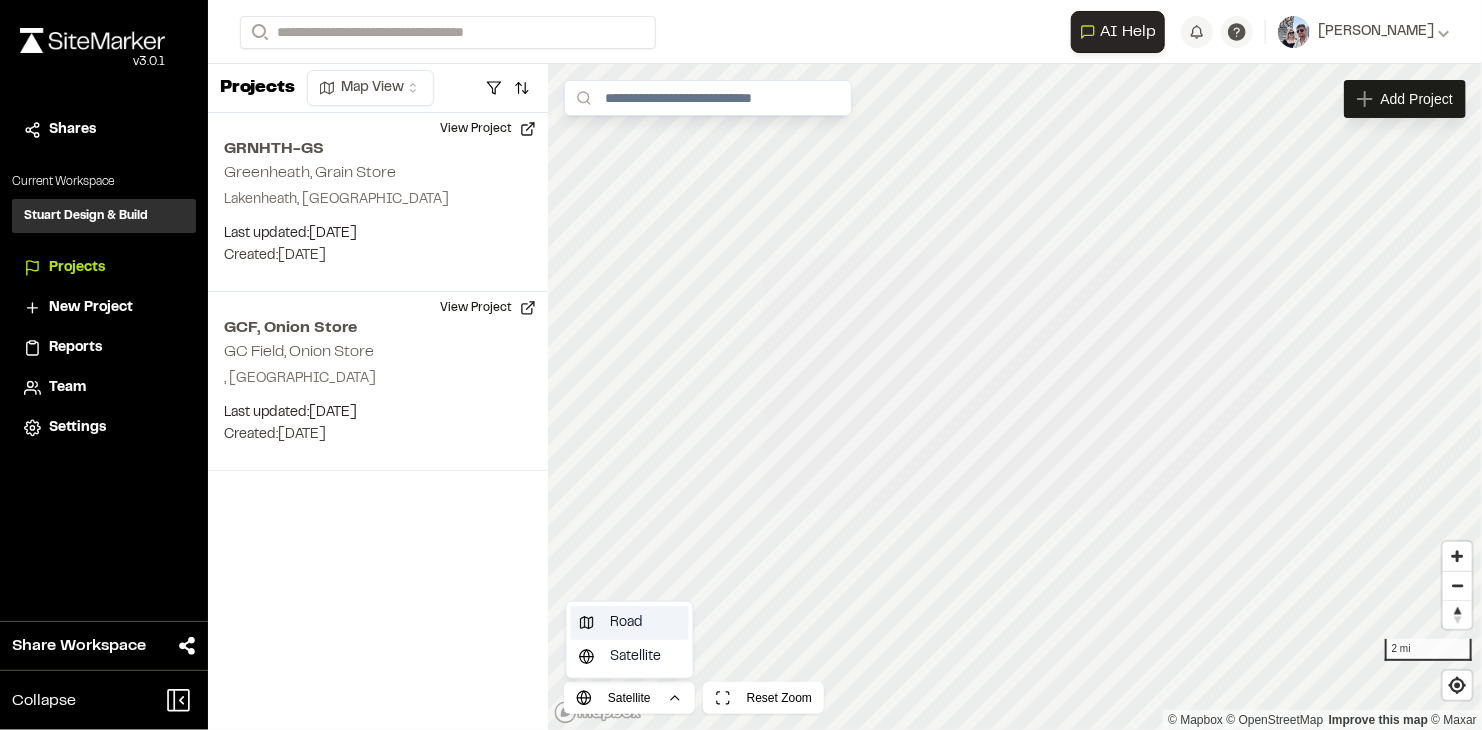 click on "Road" at bounding box center (627, 623) 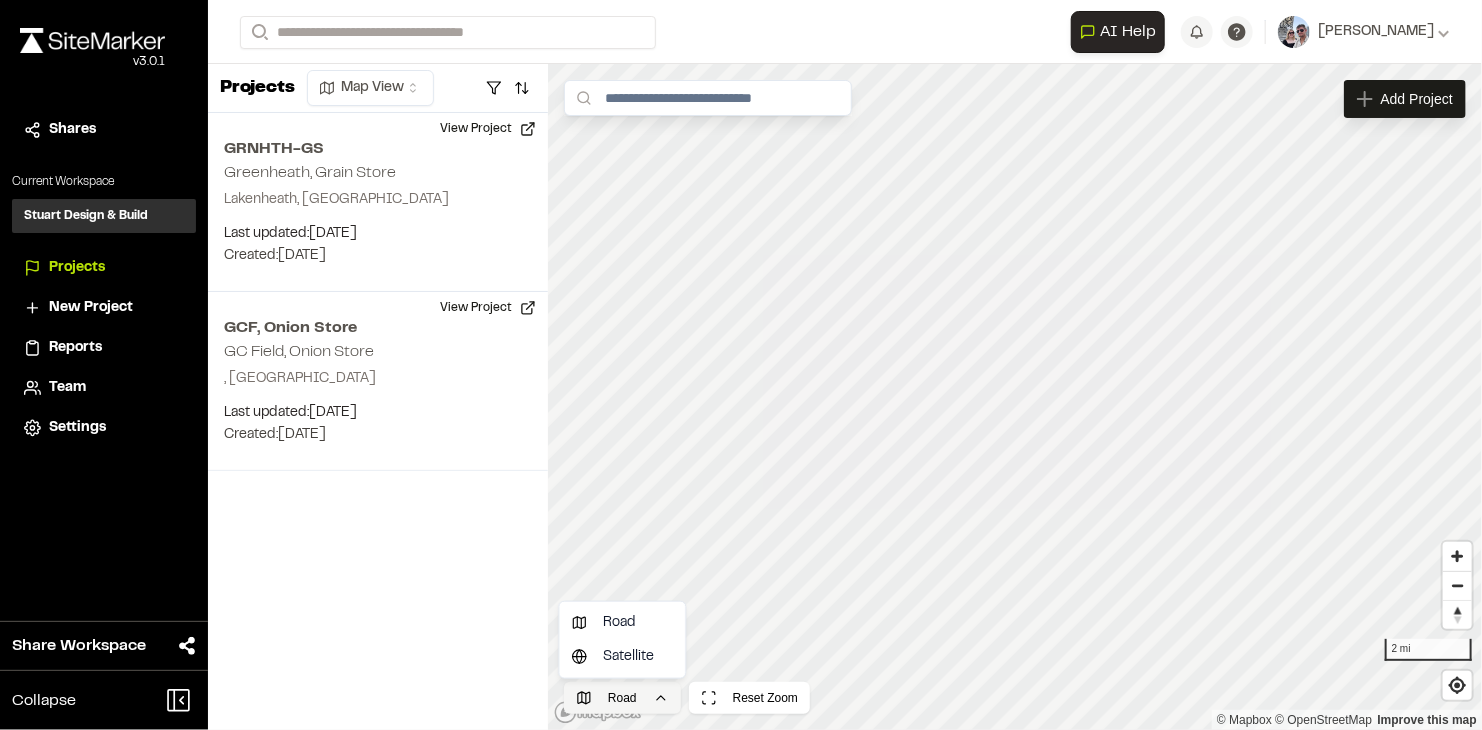click on "**********" at bounding box center (741, 365) 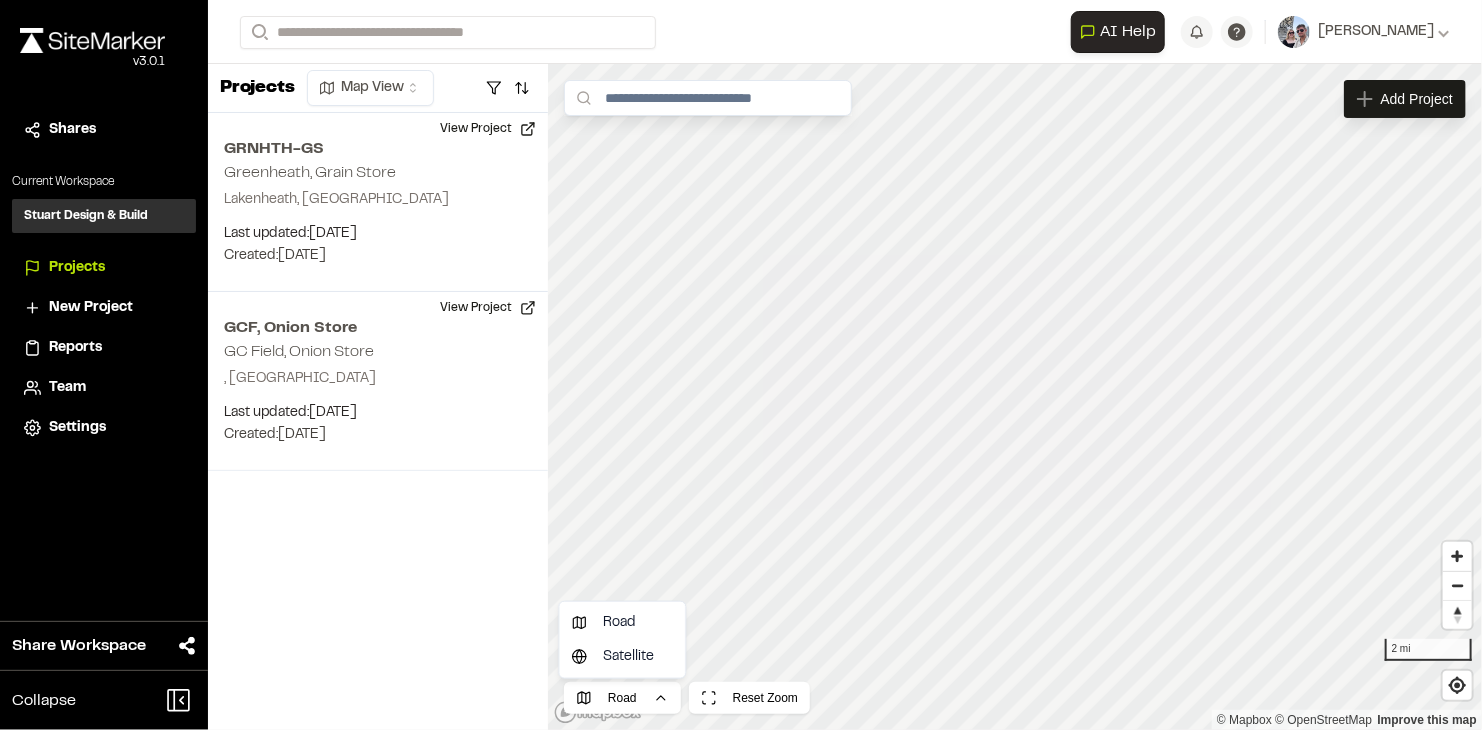 click on "**********" at bounding box center [741, 365] 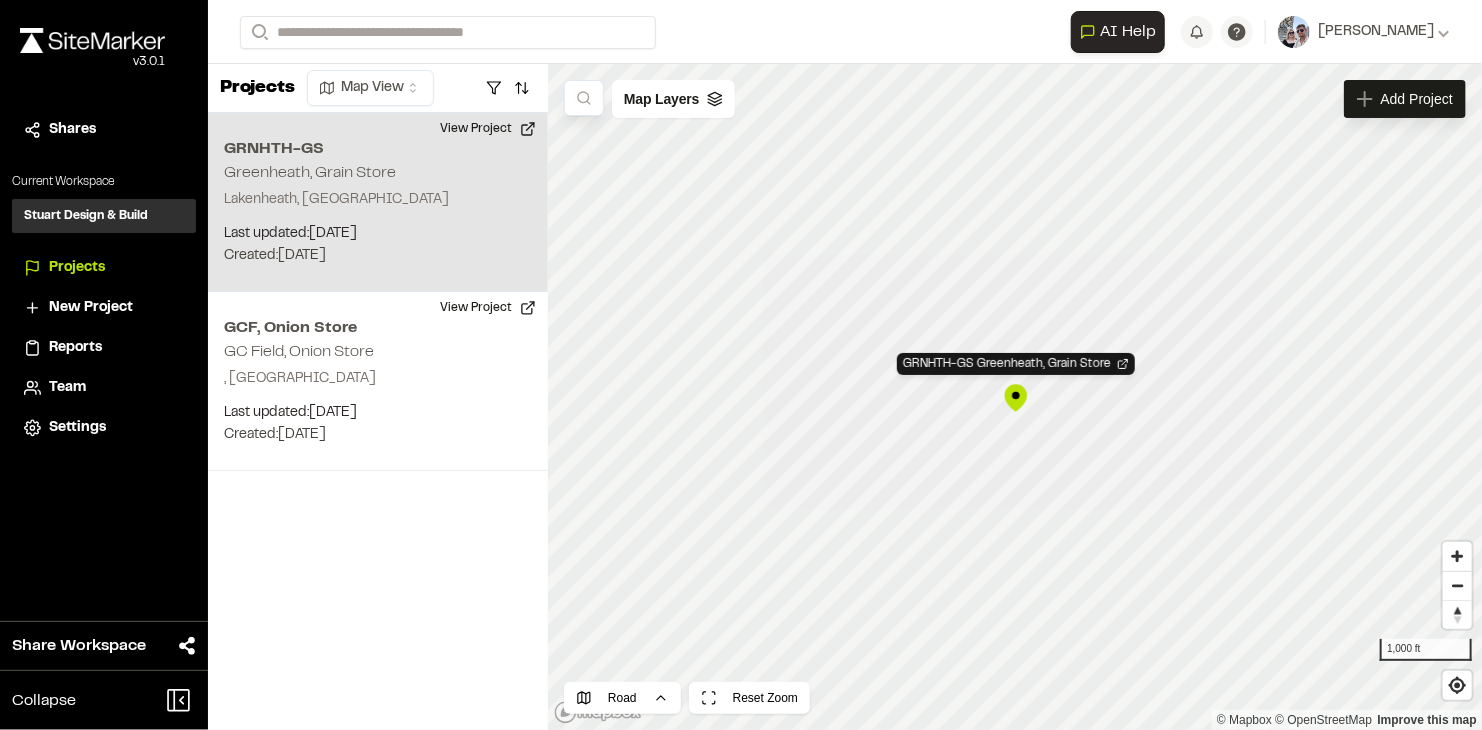 click on "GRNHTH-GS Greenheath, Grain Store" at bounding box center (1016, 398) 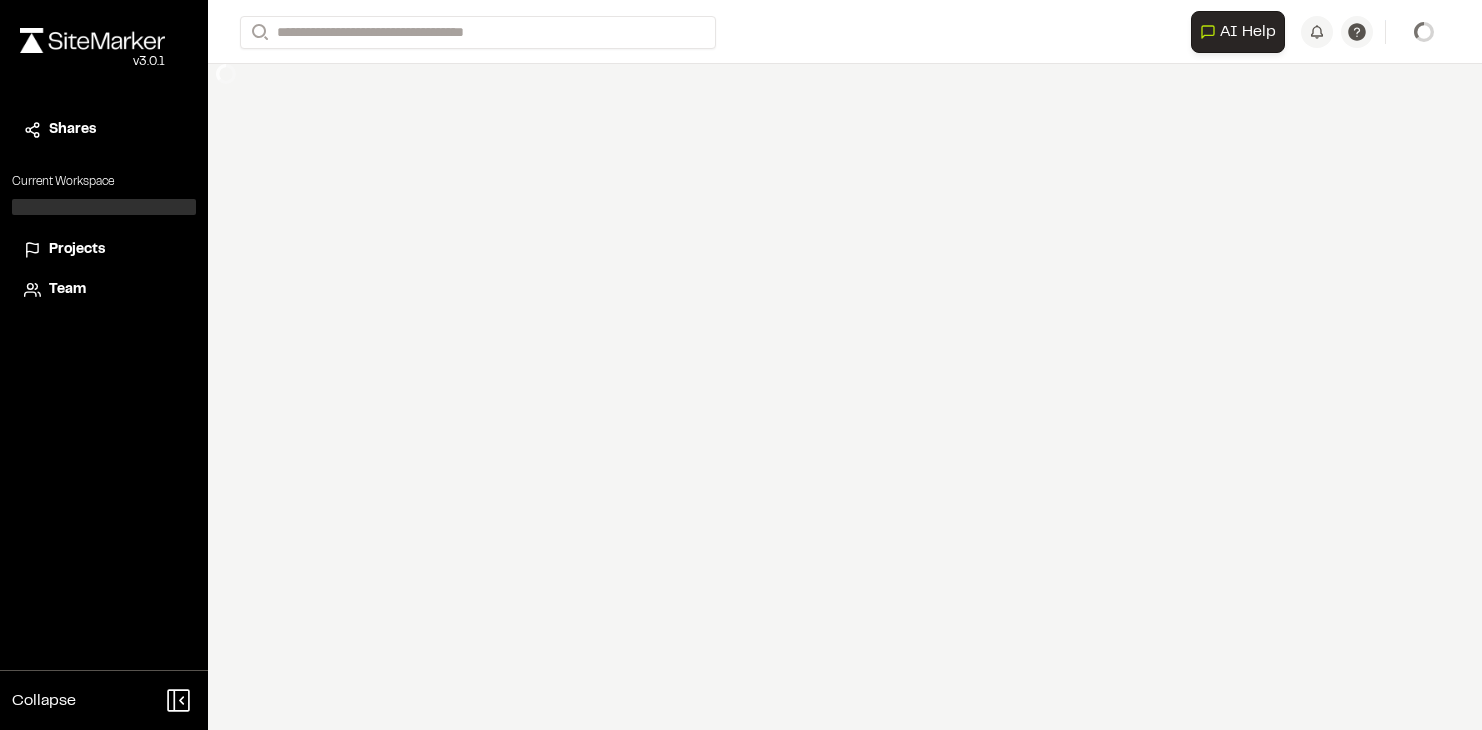 scroll, scrollTop: 0, scrollLeft: 0, axis: both 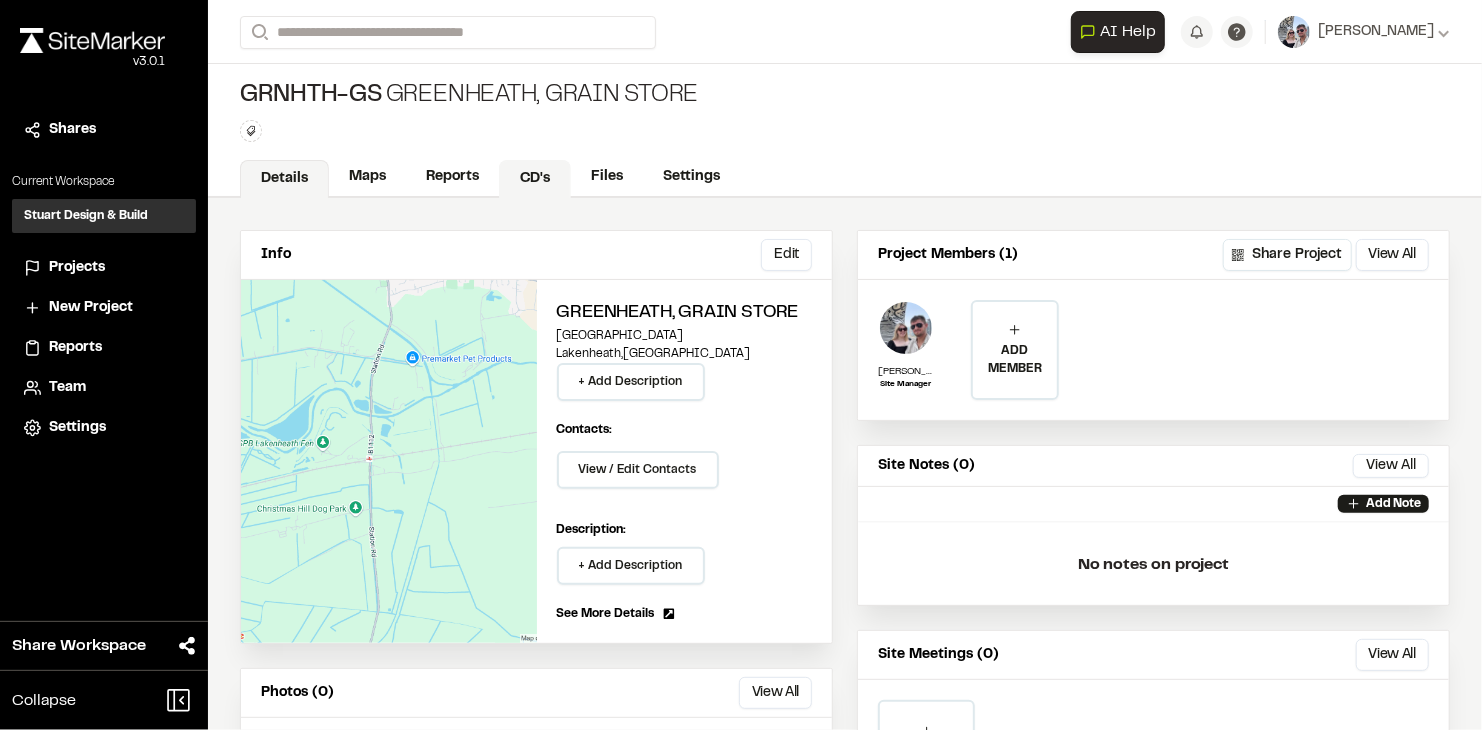 click on "CD's" at bounding box center [535, 179] 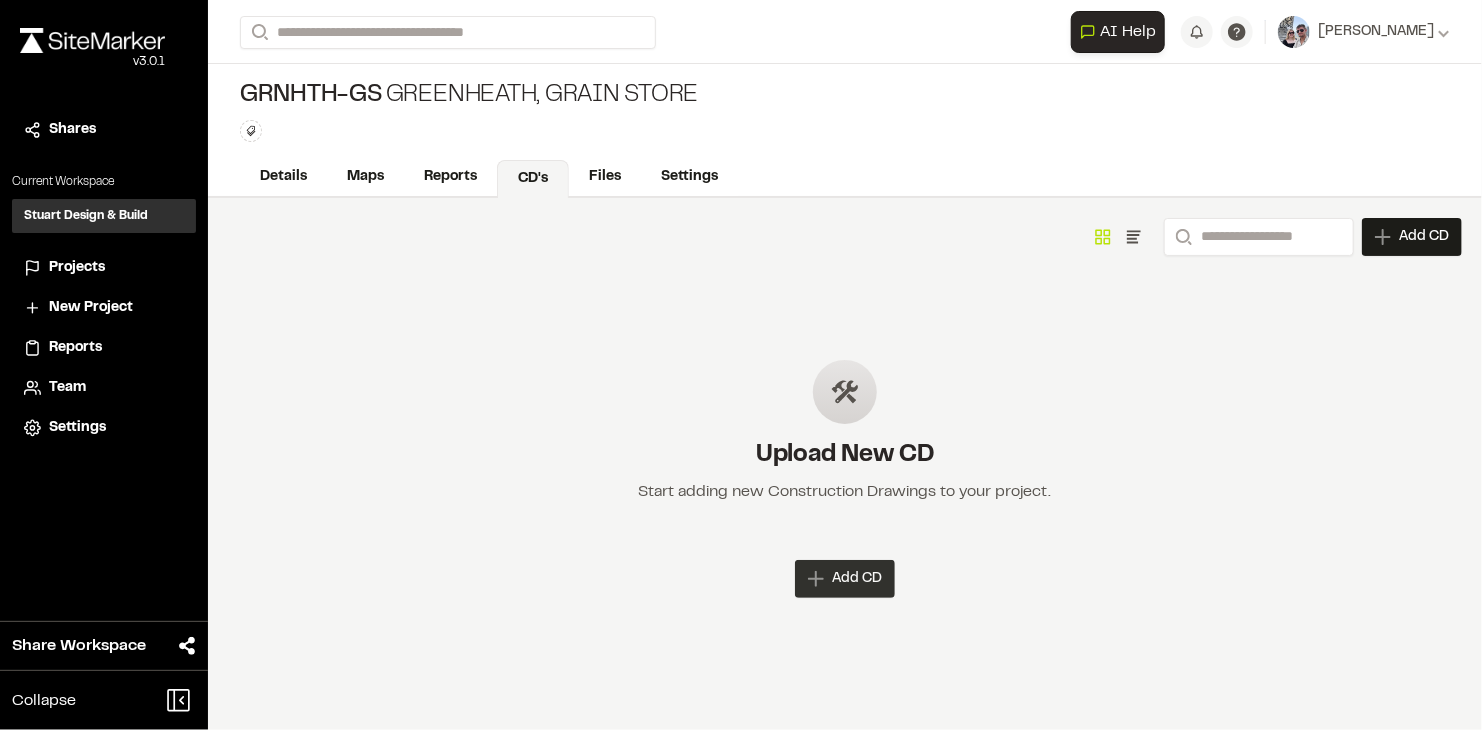 click on "Add CD" at bounding box center [857, 579] 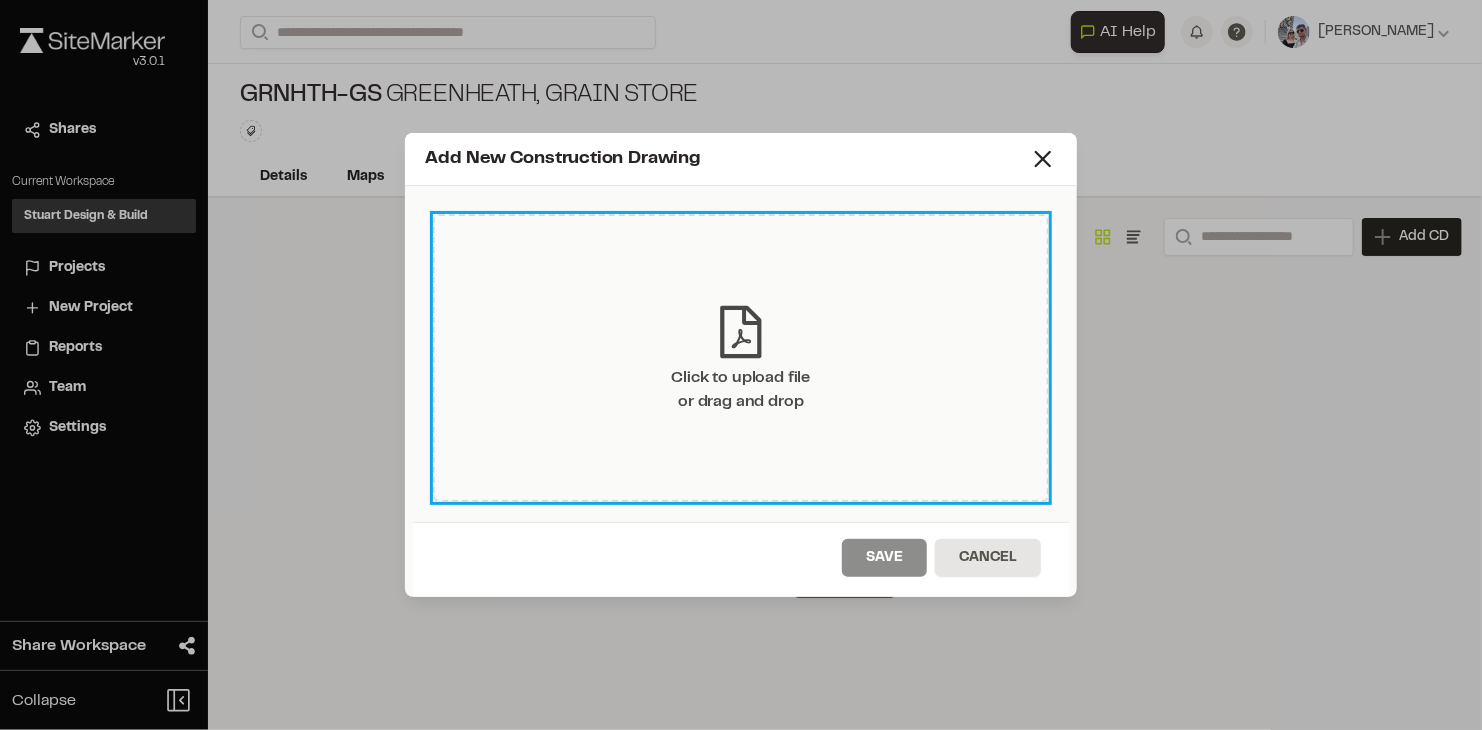 click on "Click to upload file or drag and drop" at bounding box center [741, 390] 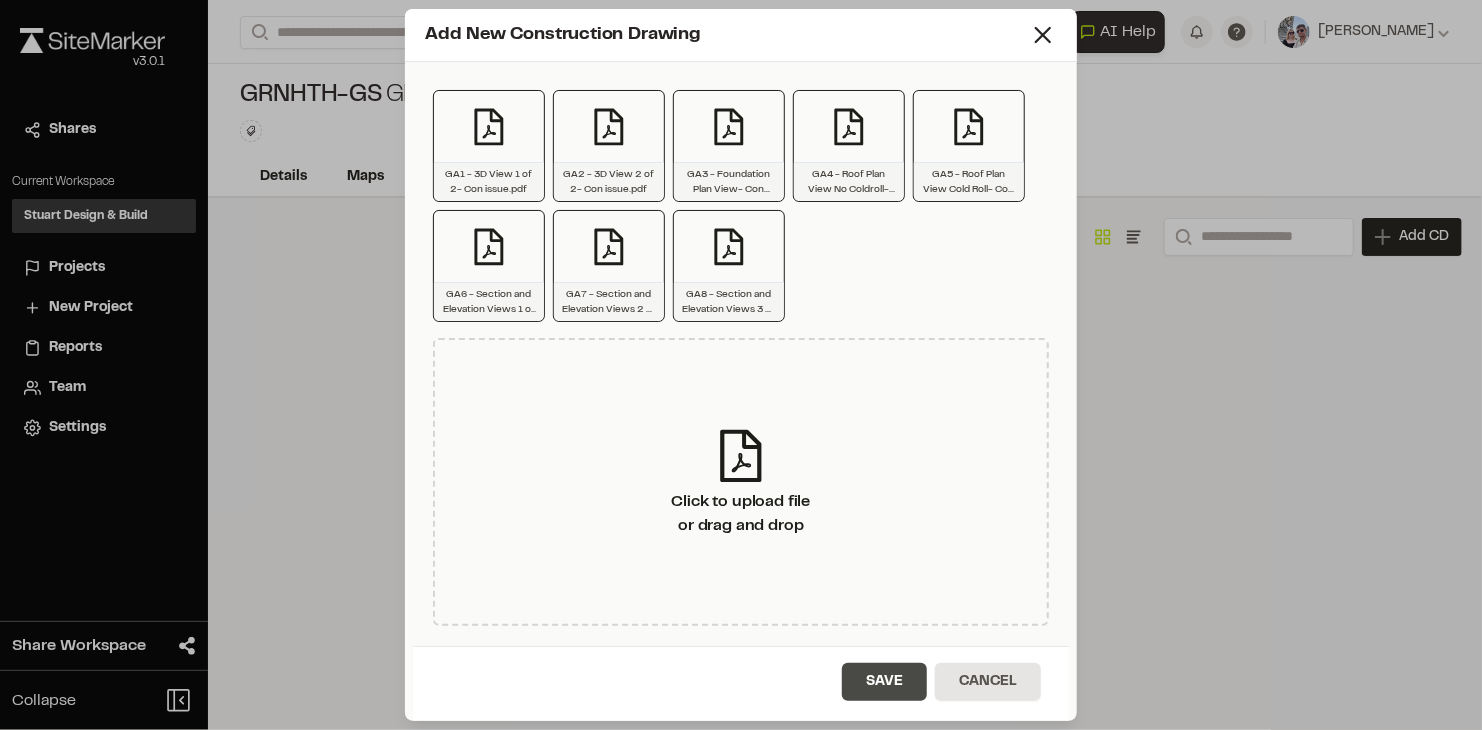 click on "Save" at bounding box center (884, 682) 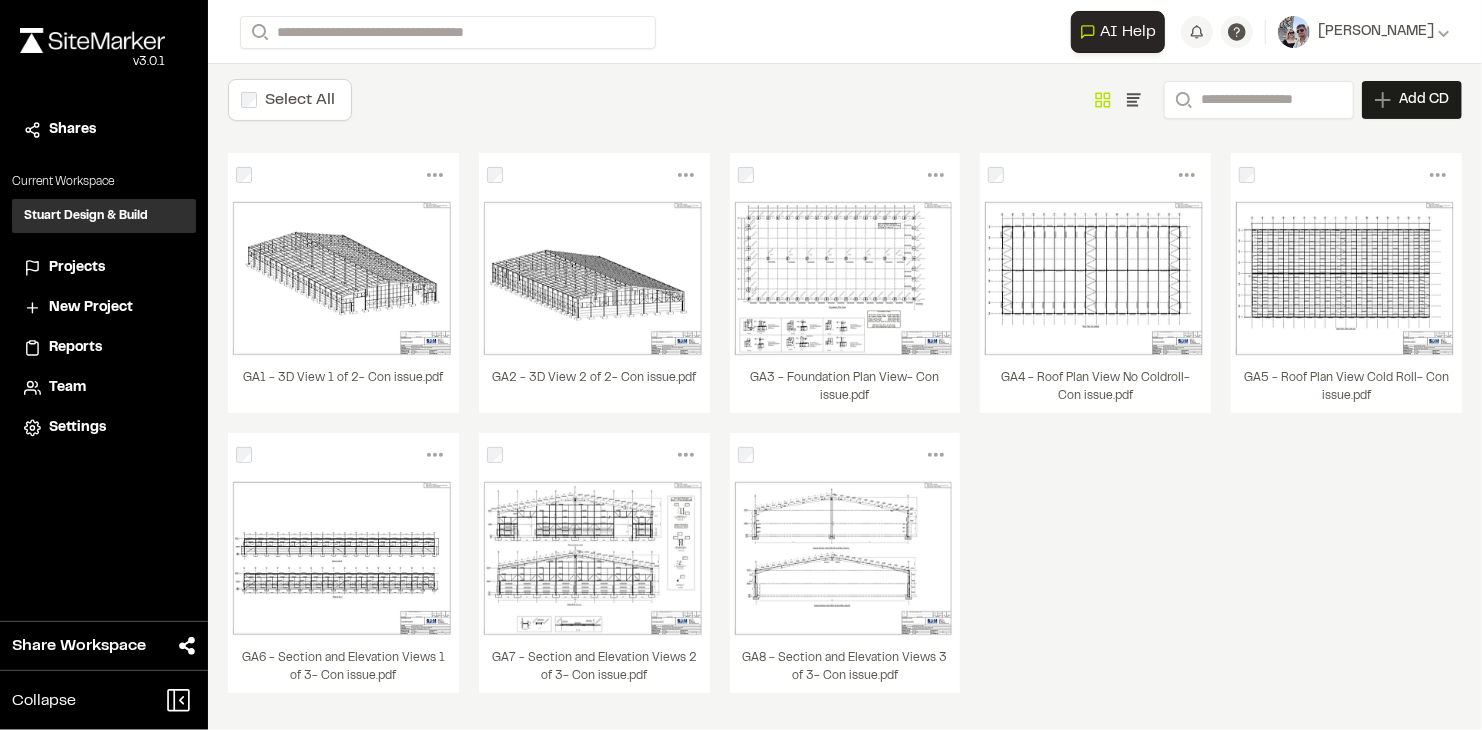scroll, scrollTop: 160, scrollLeft: 0, axis: vertical 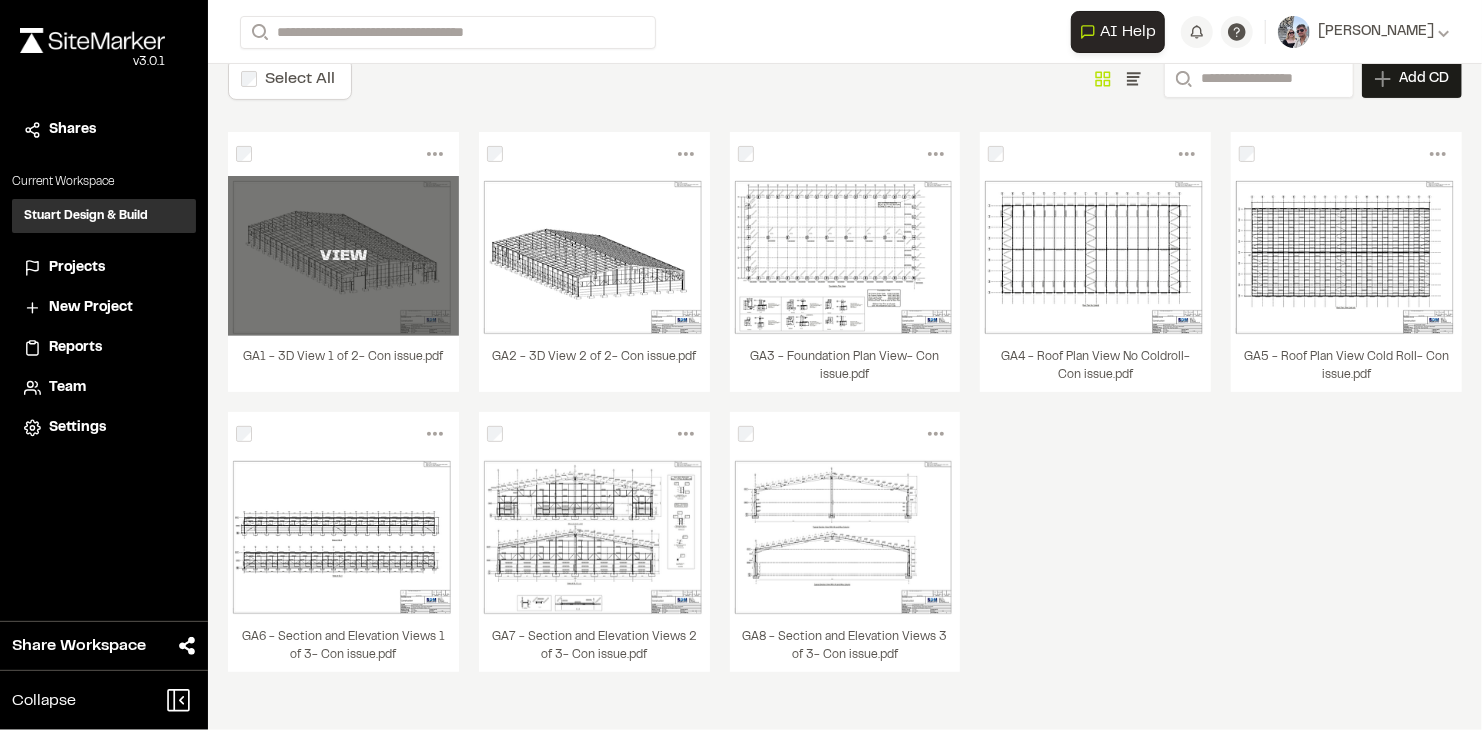 click on "VIEW" at bounding box center [343, 256] 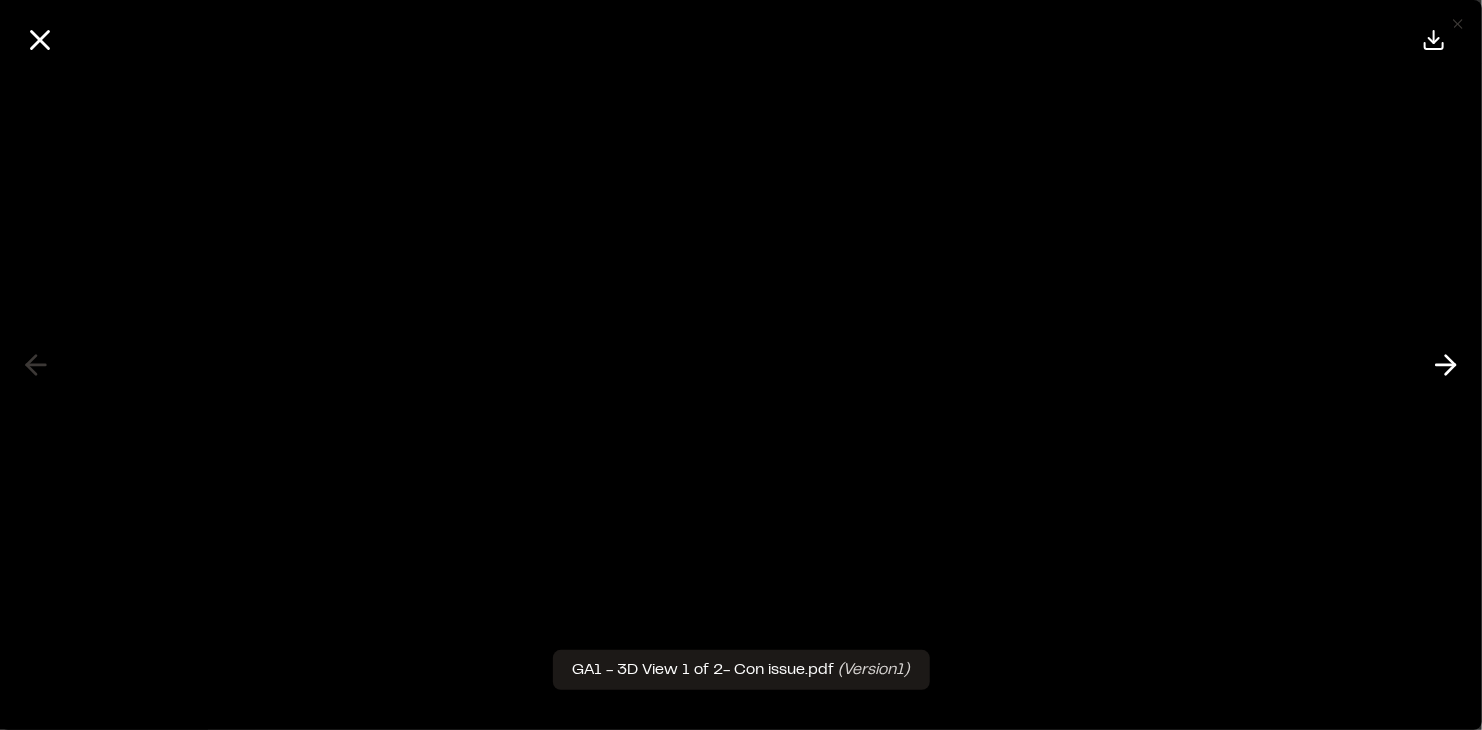 click at bounding box center [1438, 40] 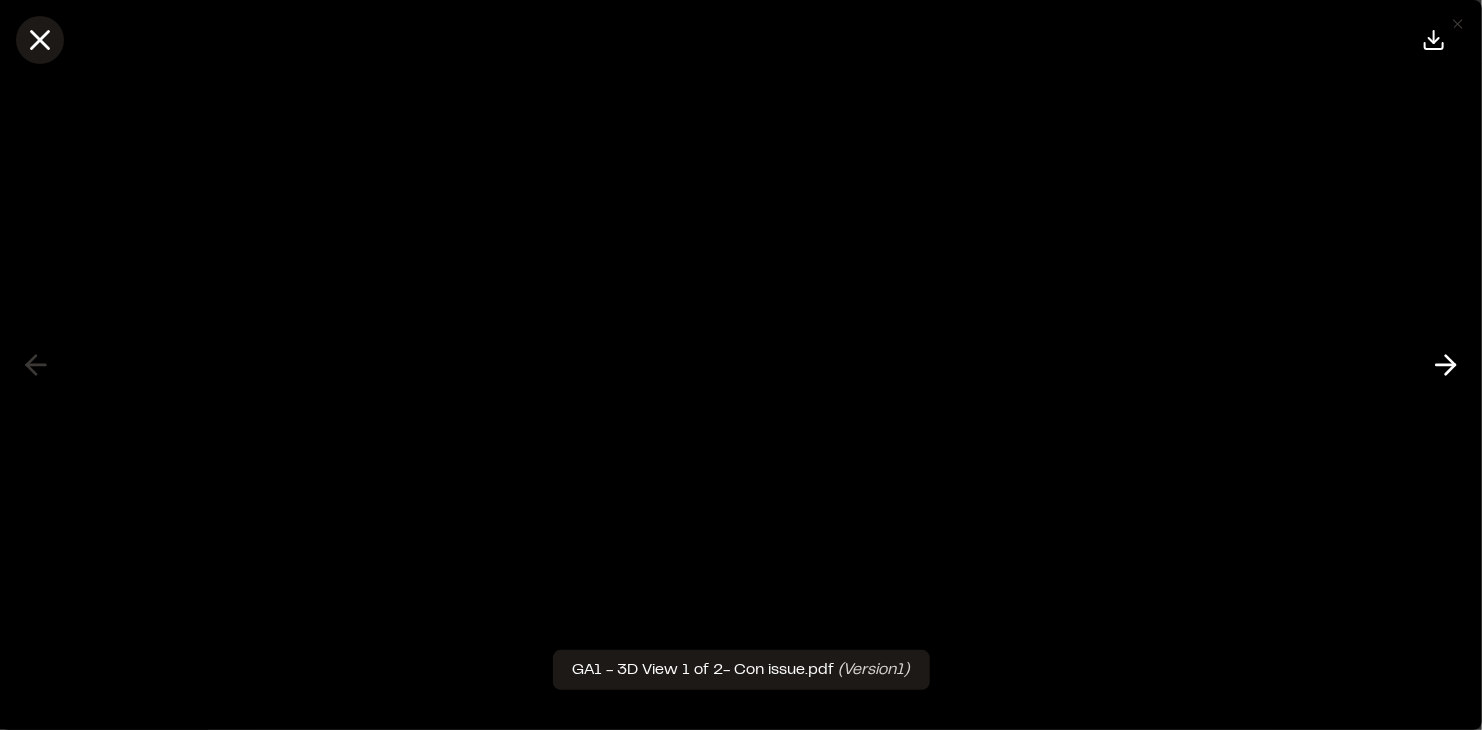 click 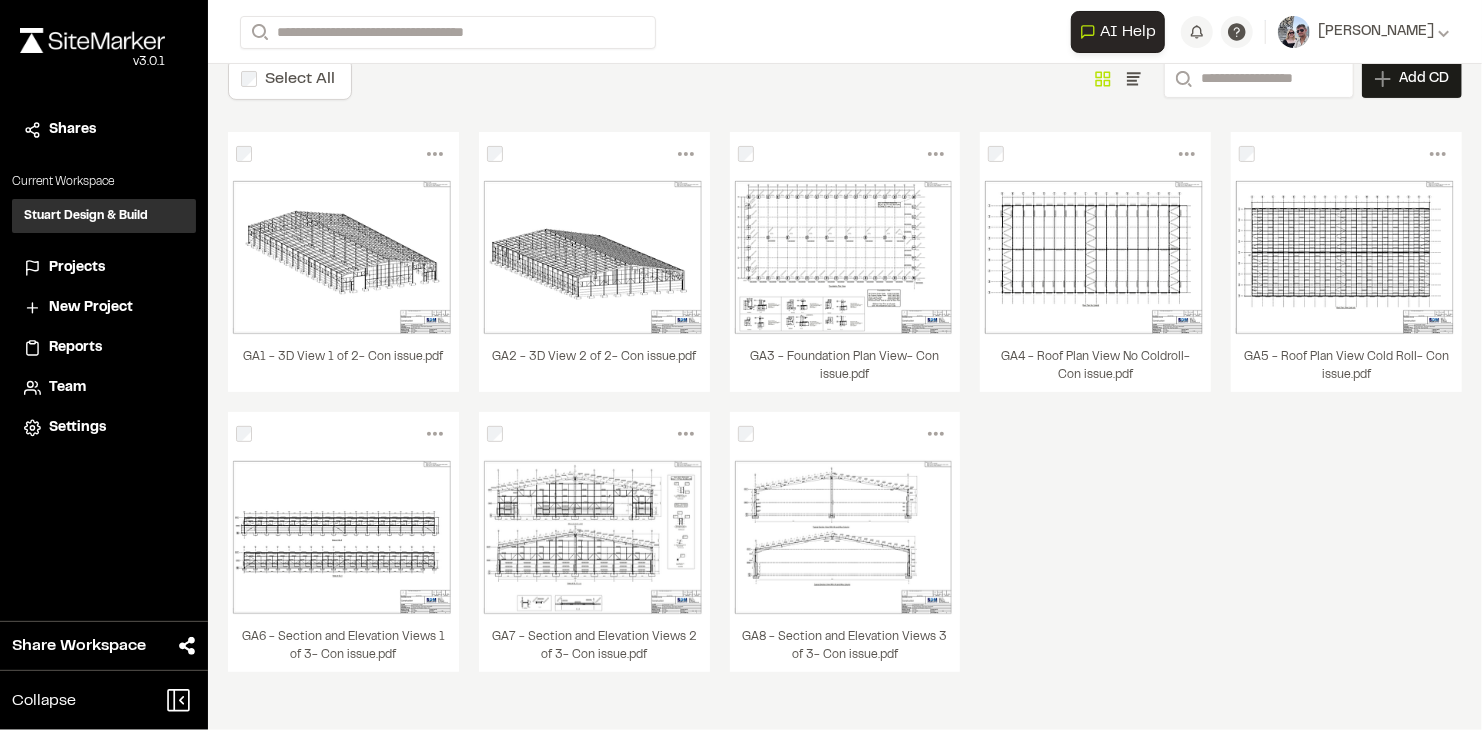 click at bounding box center (92, 40) 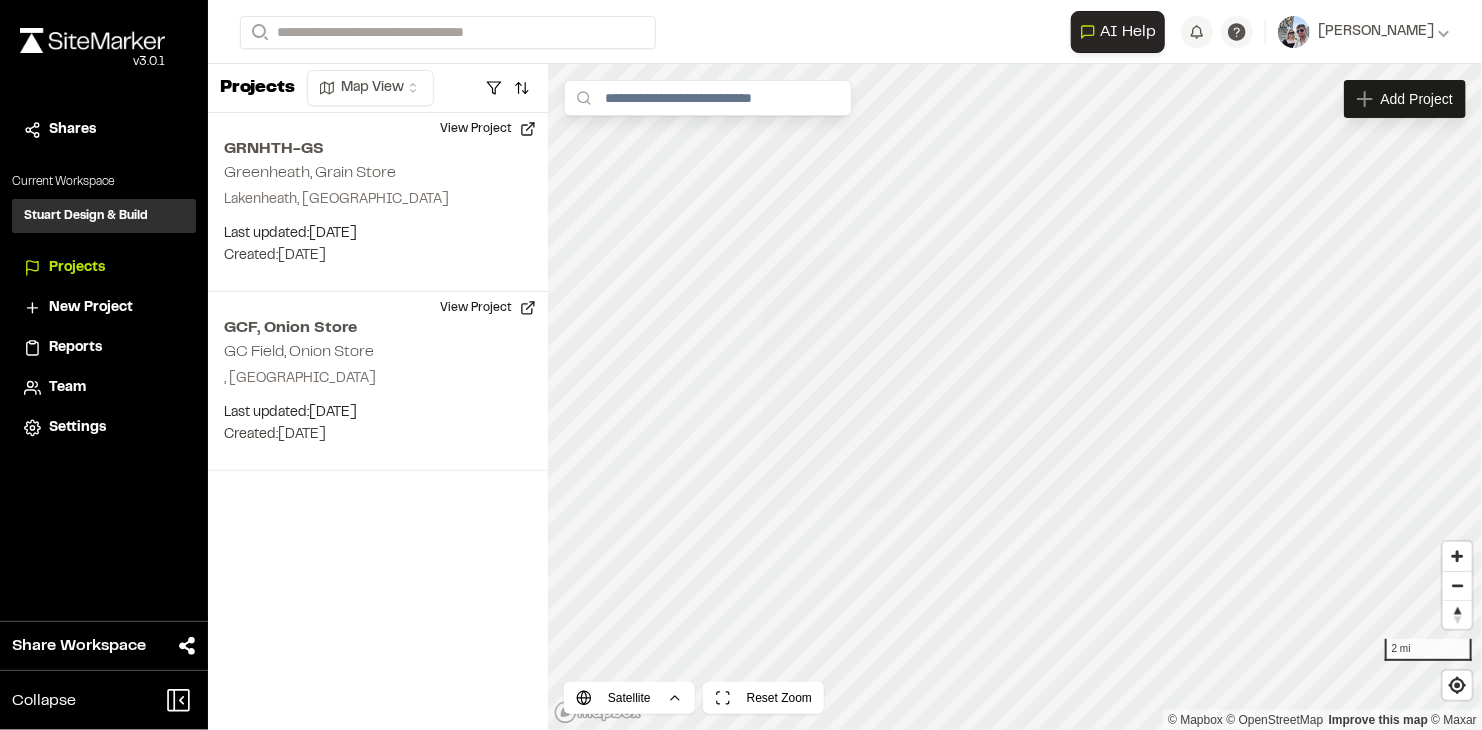 click on "Reports" at bounding box center [75, 348] 